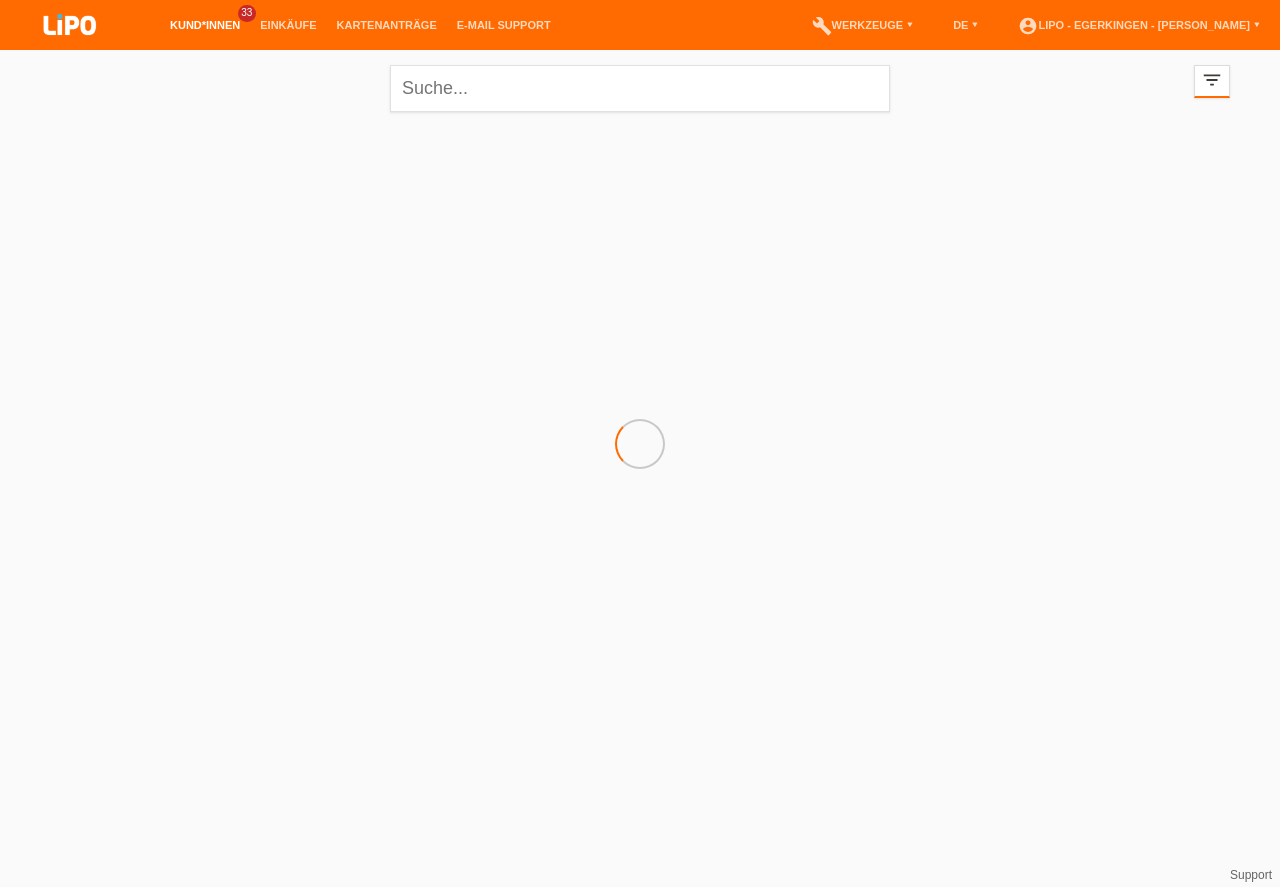scroll, scrollTop: 0, scrollLeft: 0, axis: both 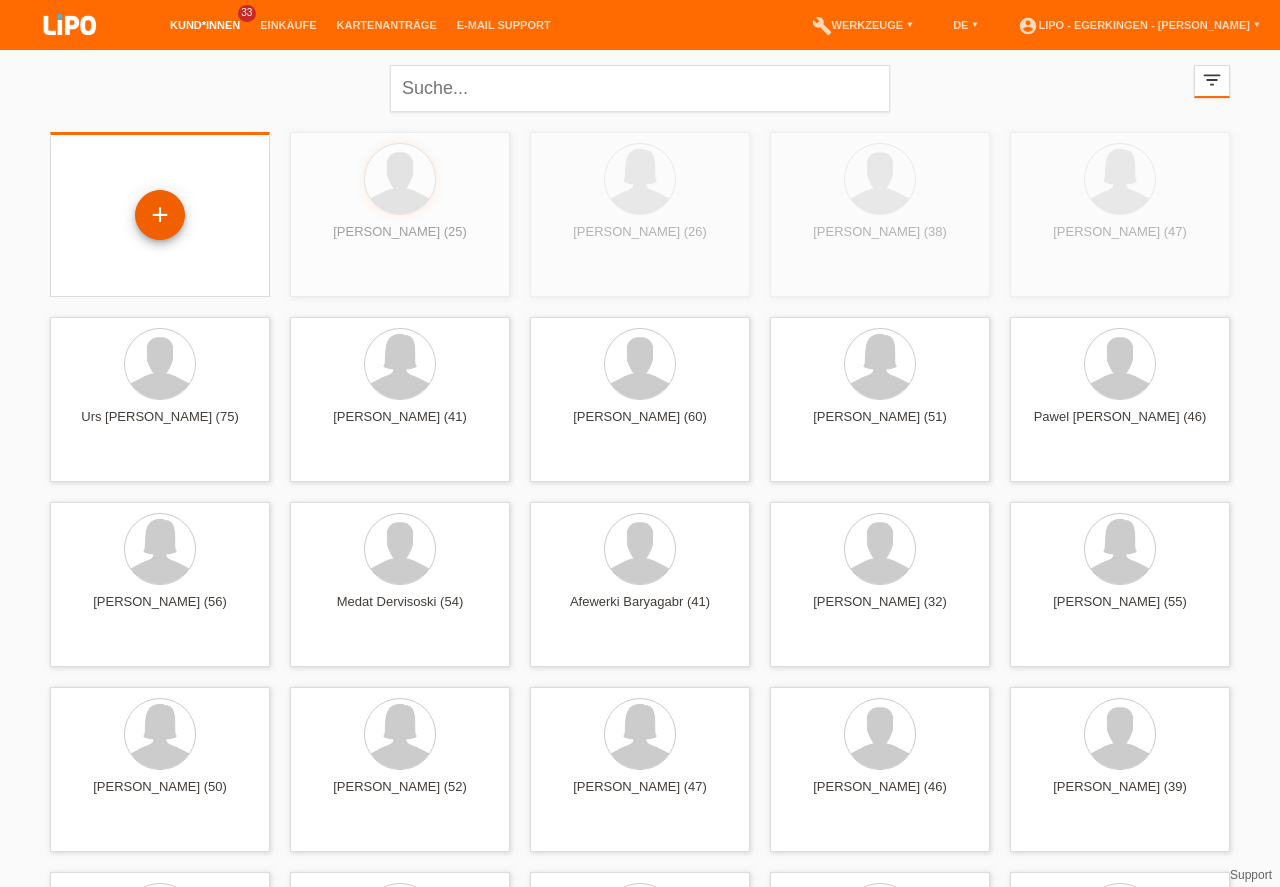 click on "+" at bounding box center [160, 215] 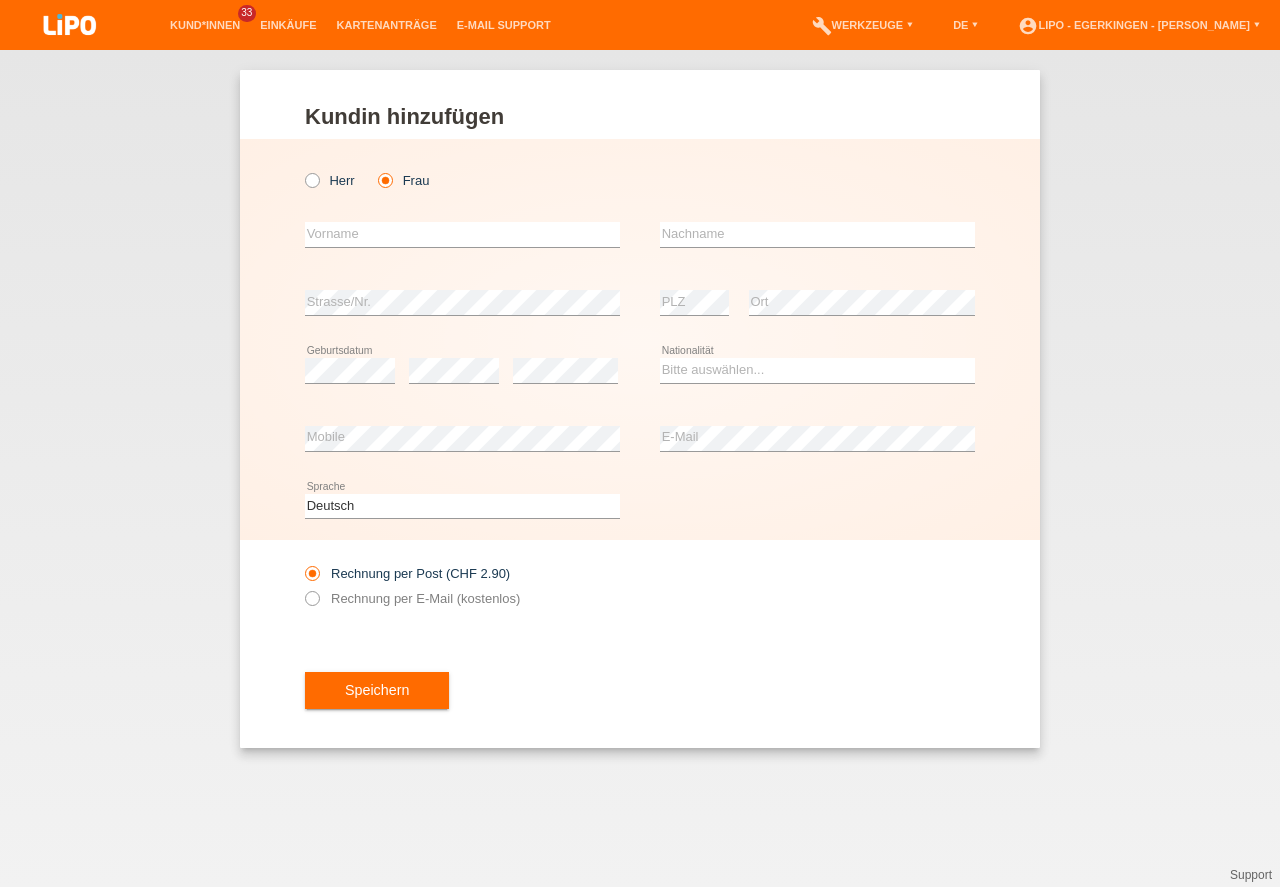 scroll, scrollTop: 0, scrollLeft: 0, axis: both 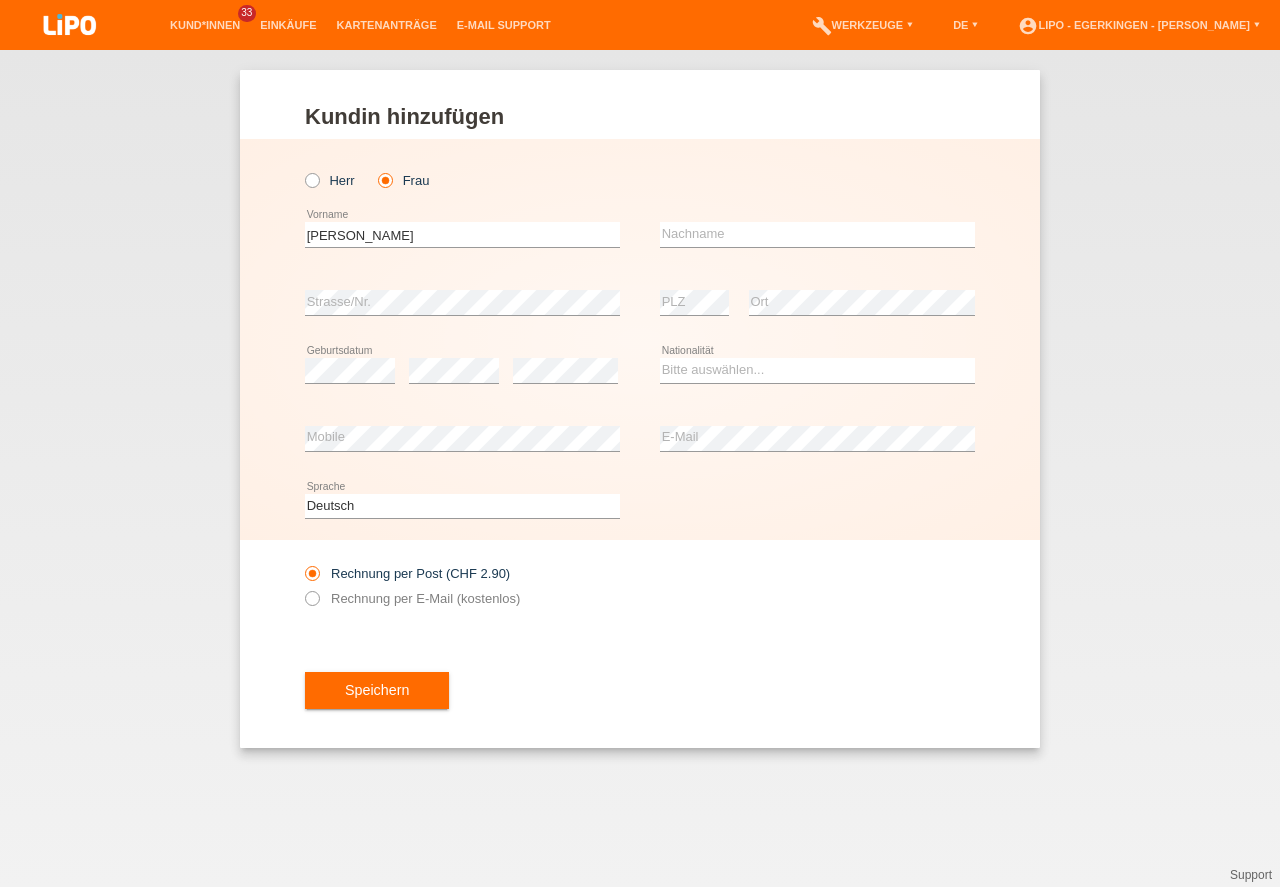 type on "[PERSON_NAME]" 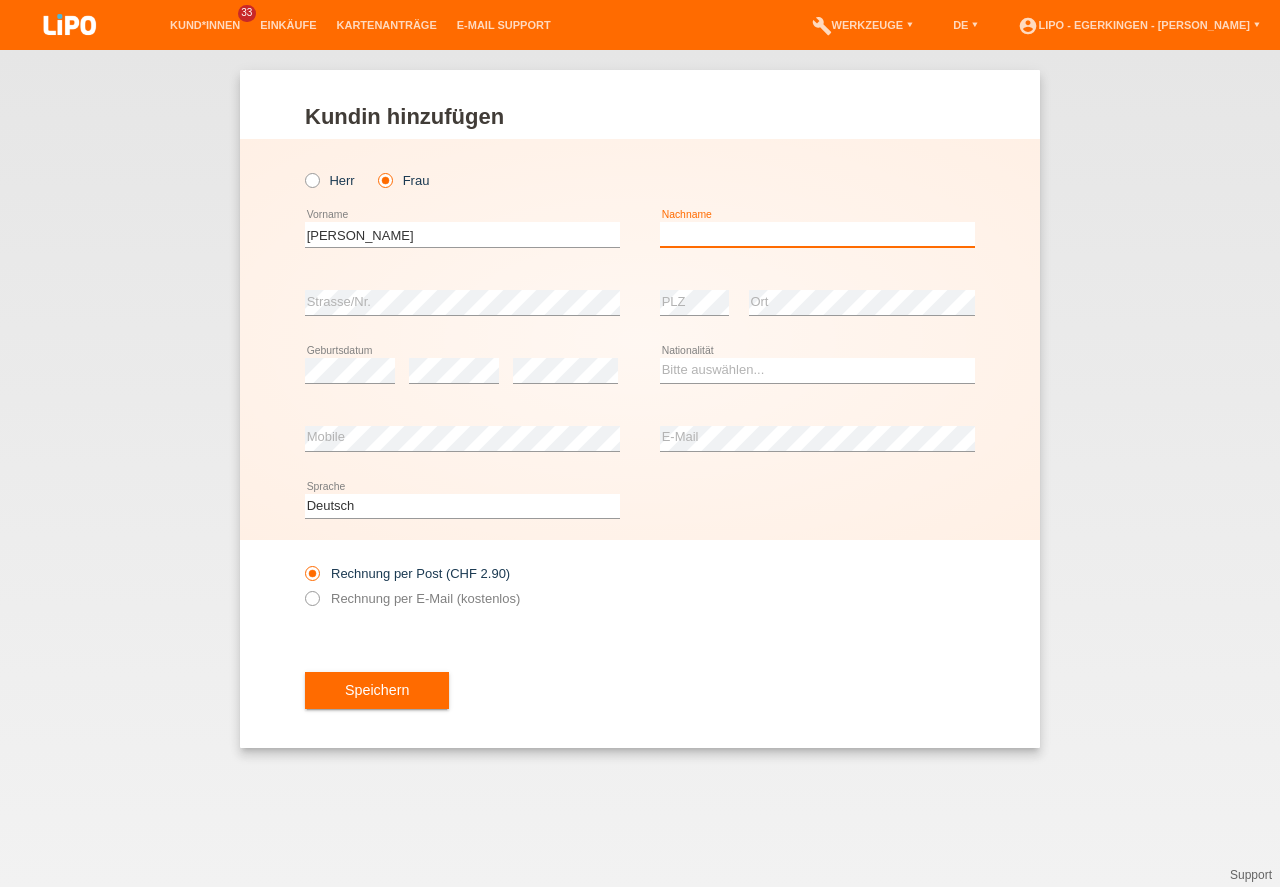 click at bounding box center [817, 234] 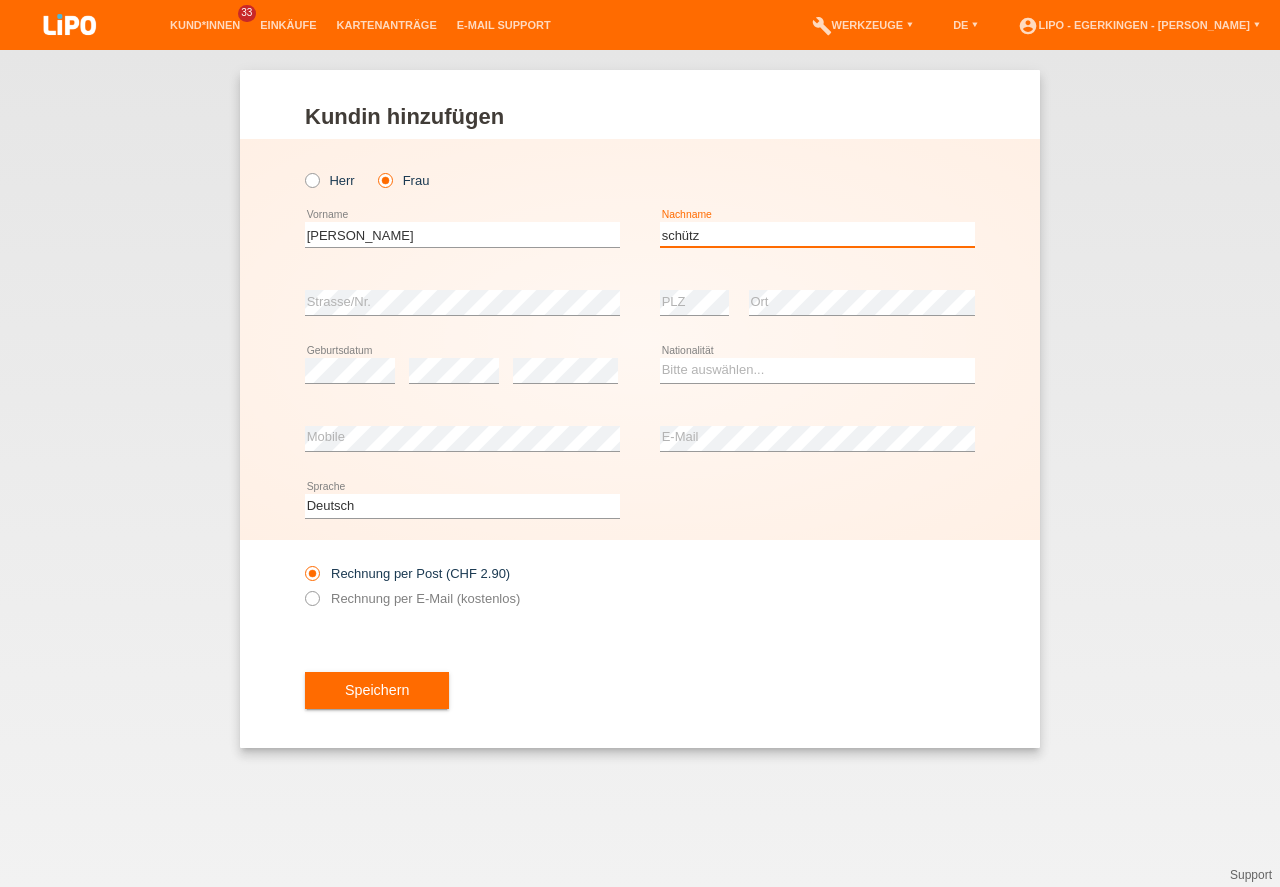 type on "schütz" 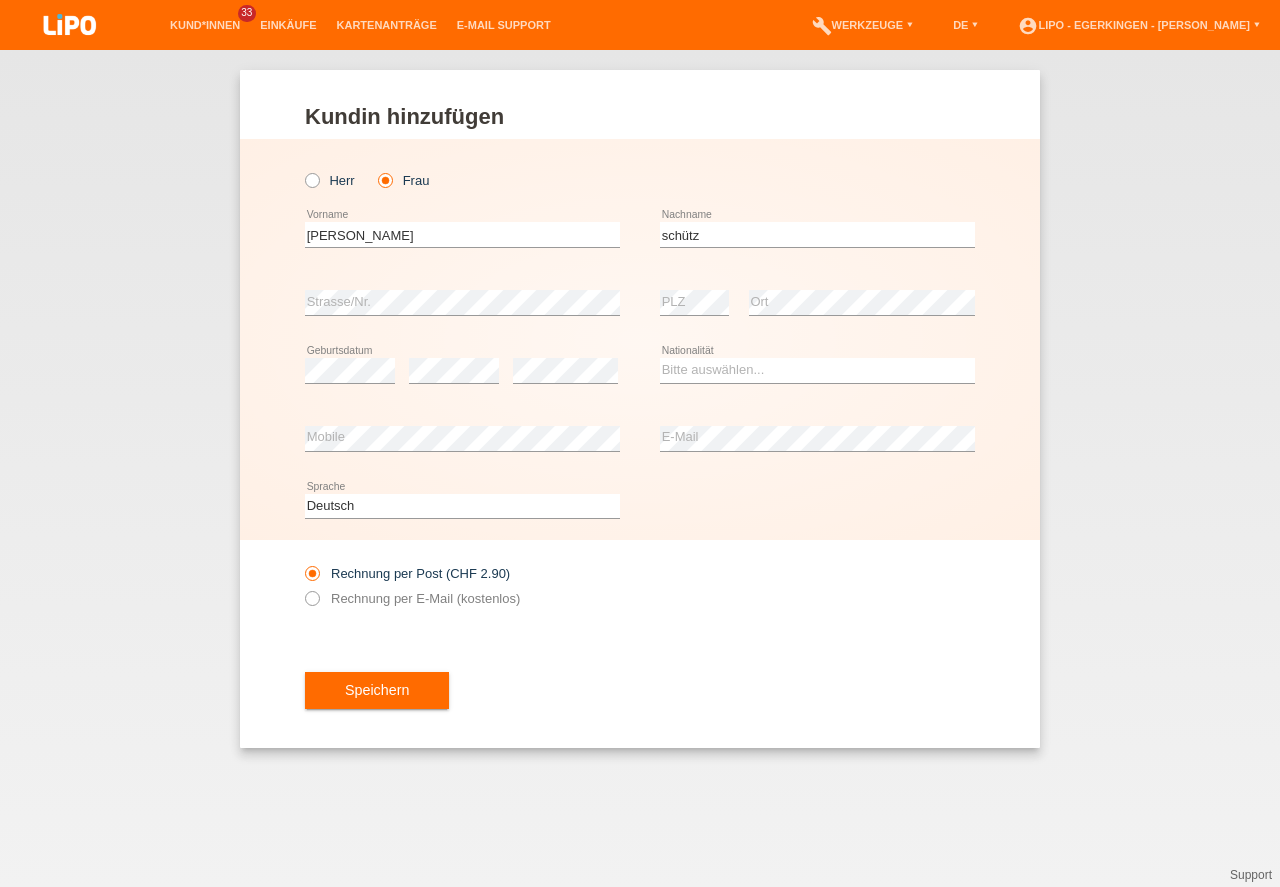 click on "error
Strasse/Nr." at bounding box center (462, 303) 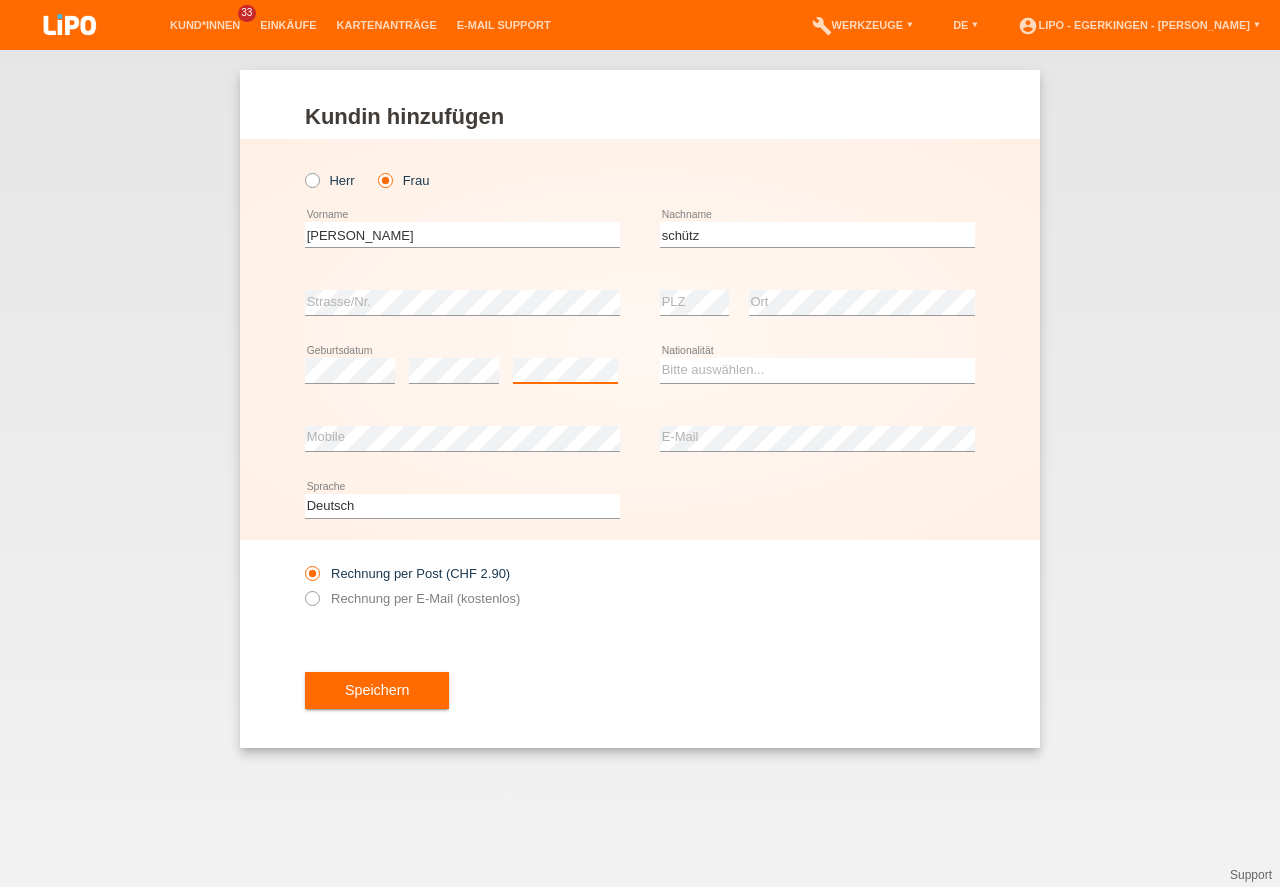 scroll, scrollTop: 0, scrollLeft: 0, axis: both 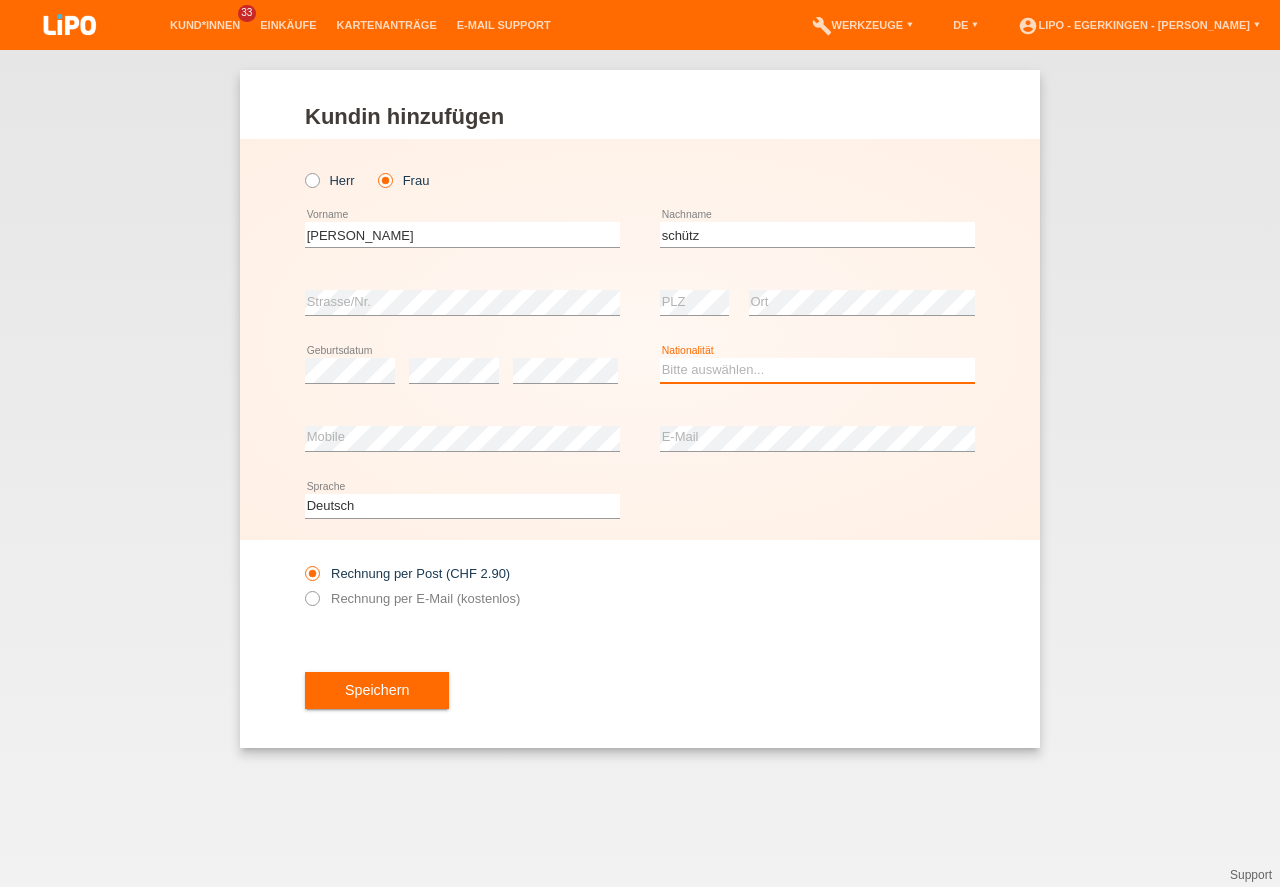 click on "Bitte auswählen...
Schweiz
Deutschland
Liechtenstein
Österreich
------------
Afghanistan
Ägypten
Åland
Albanien
Algerien" at bounding box center (817, 370) 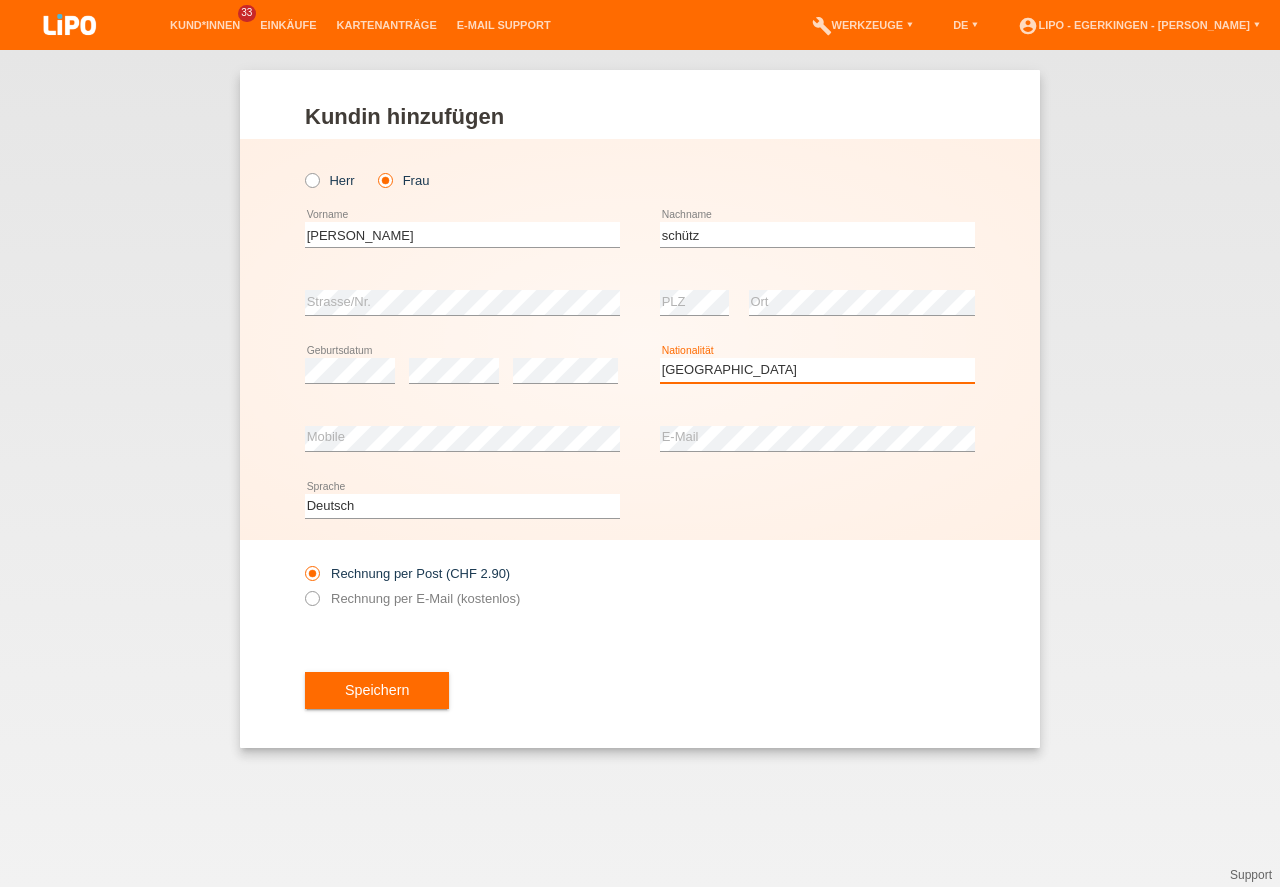 click on "Deutschland" at bounding box center [0, 0] 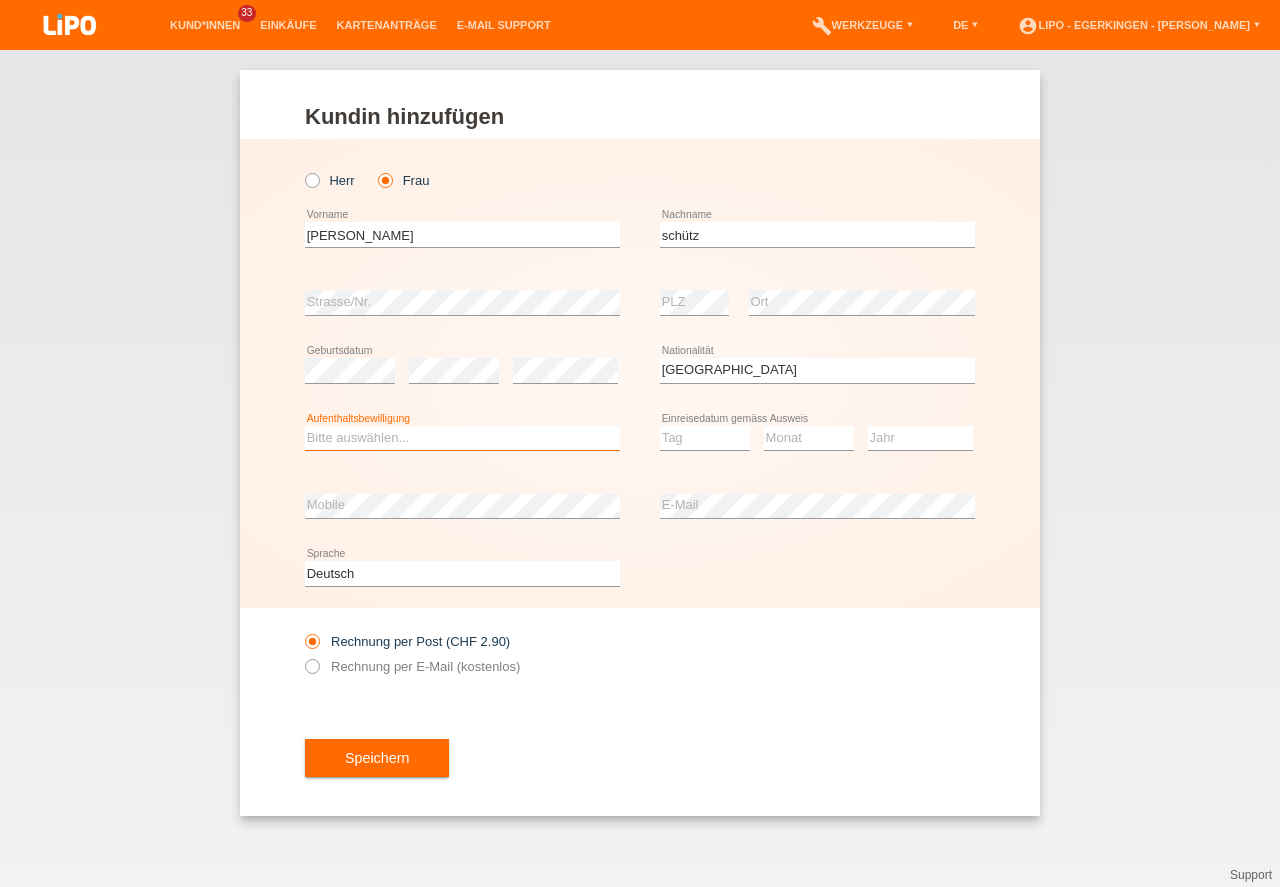 click on "Bitte auswählen...
C
B
B - Flüchtlingsstatus
Andere" at bounding box center (462, 438) 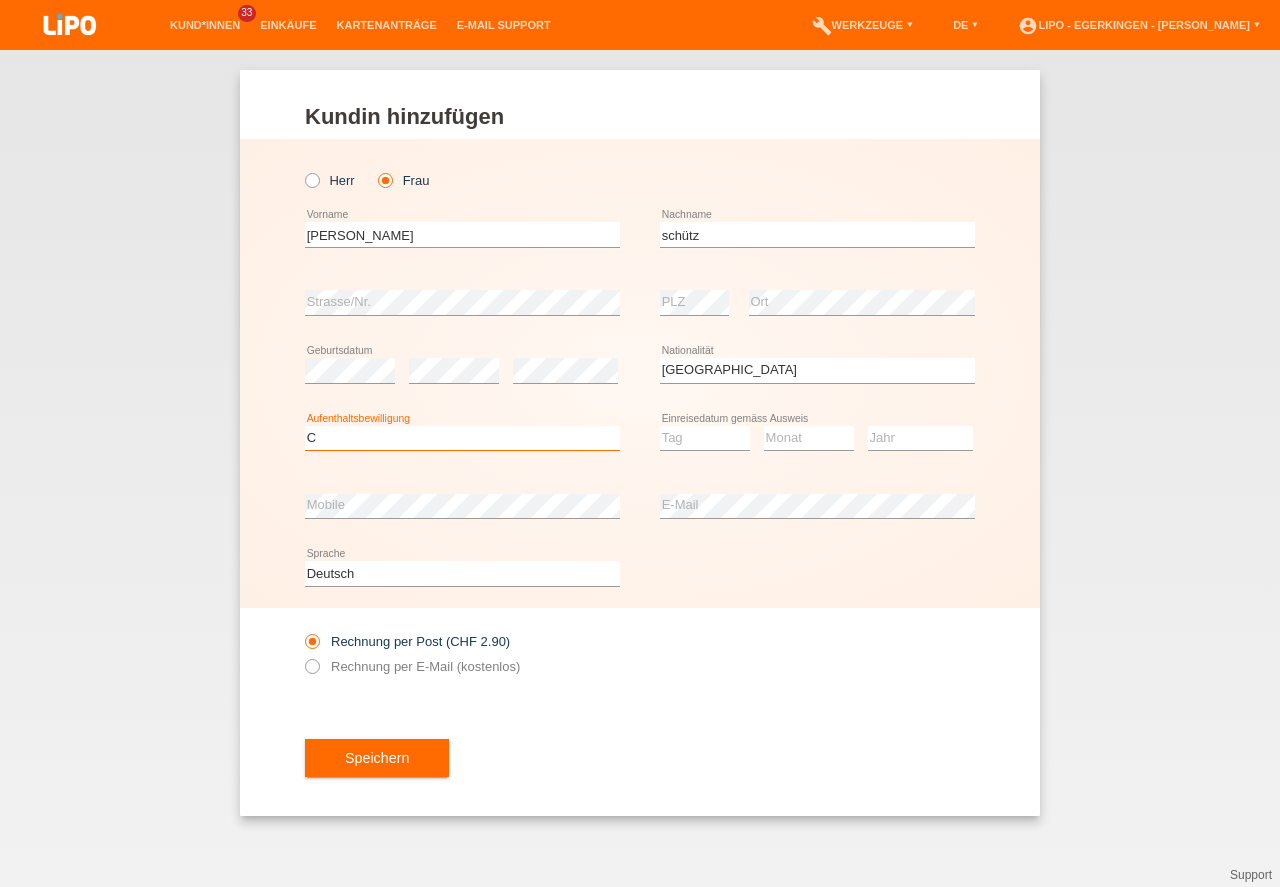 click on "C" at bounding box center [0, 0] 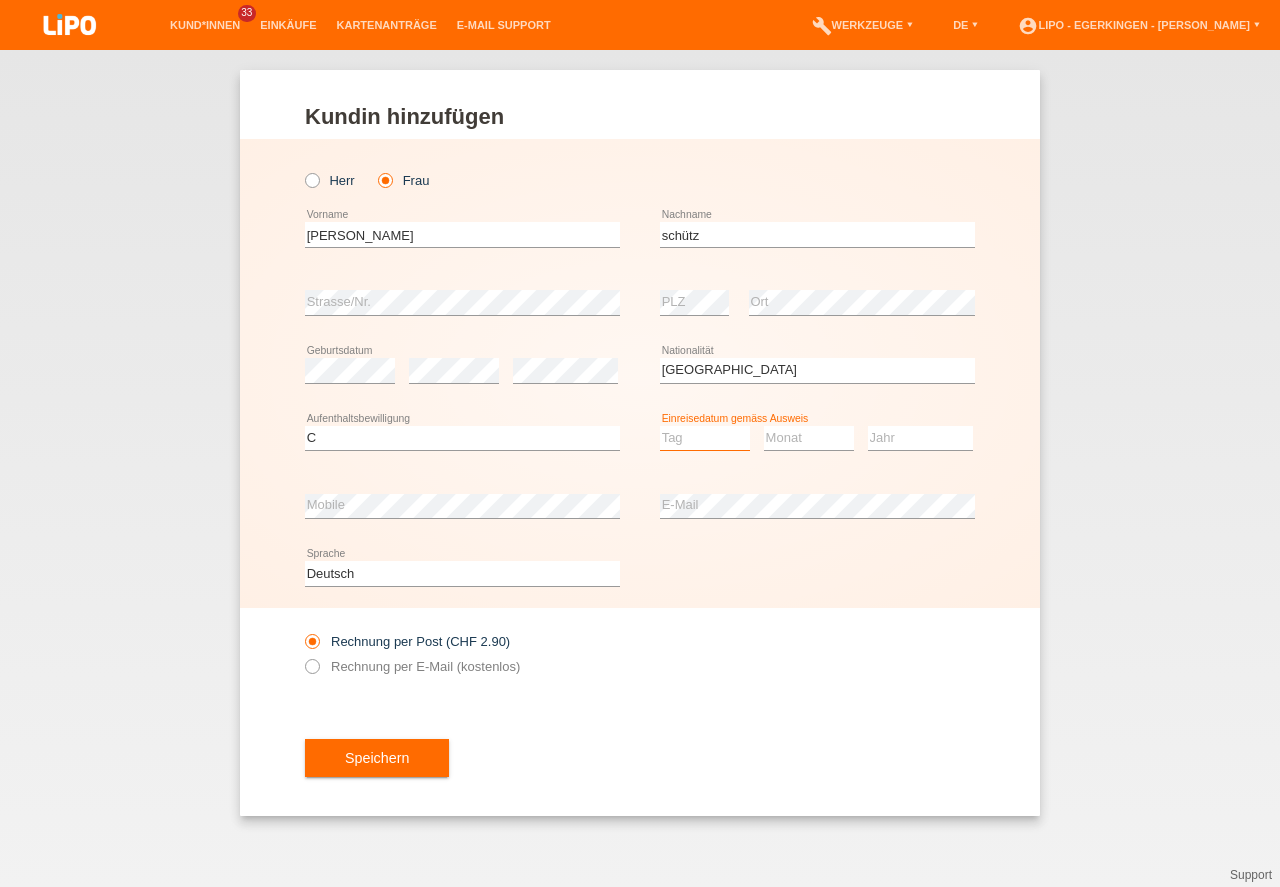 click on "Tag
01
02
03
04
05
06
07
08
09
10 11" at bounding box center [705, 438] 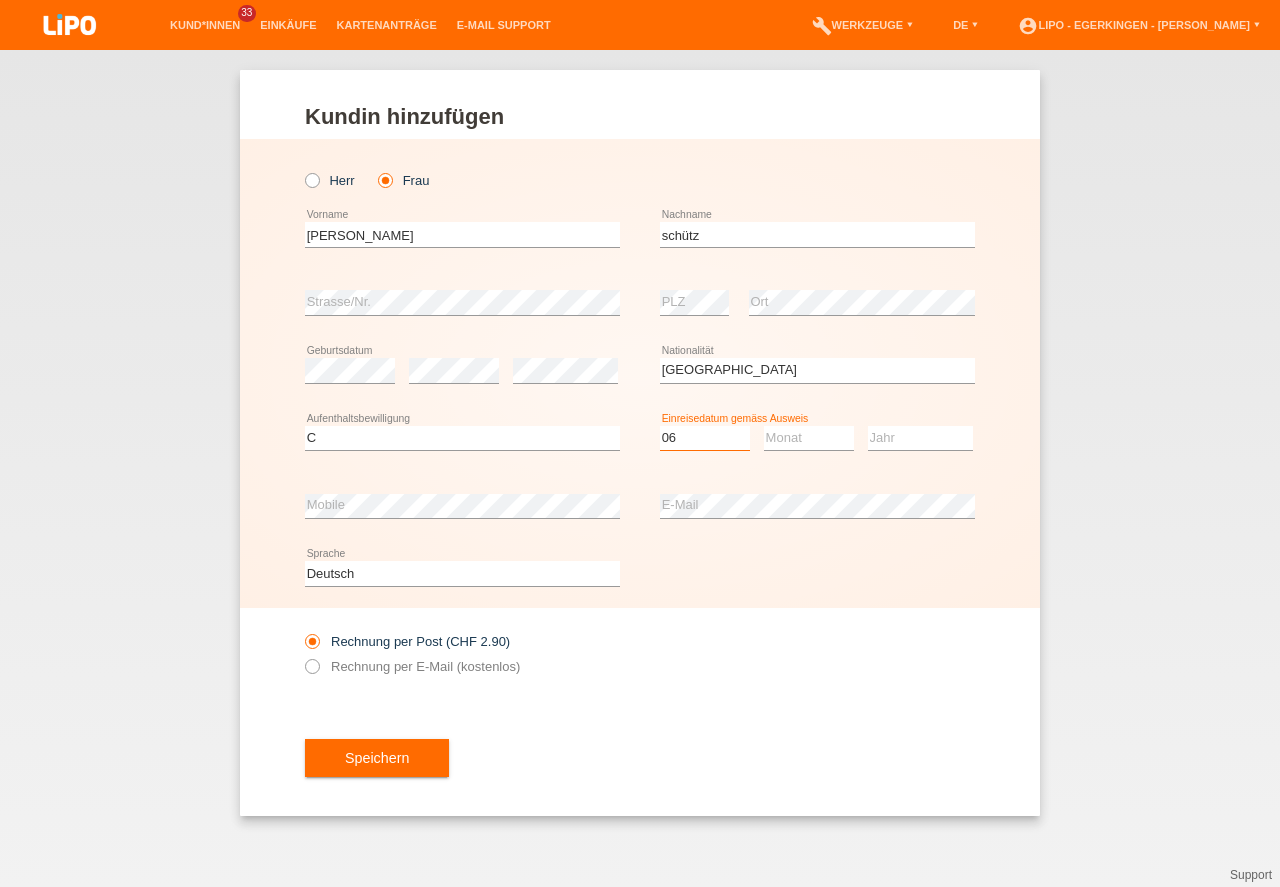click on "06" at bounding box center [0, 0] 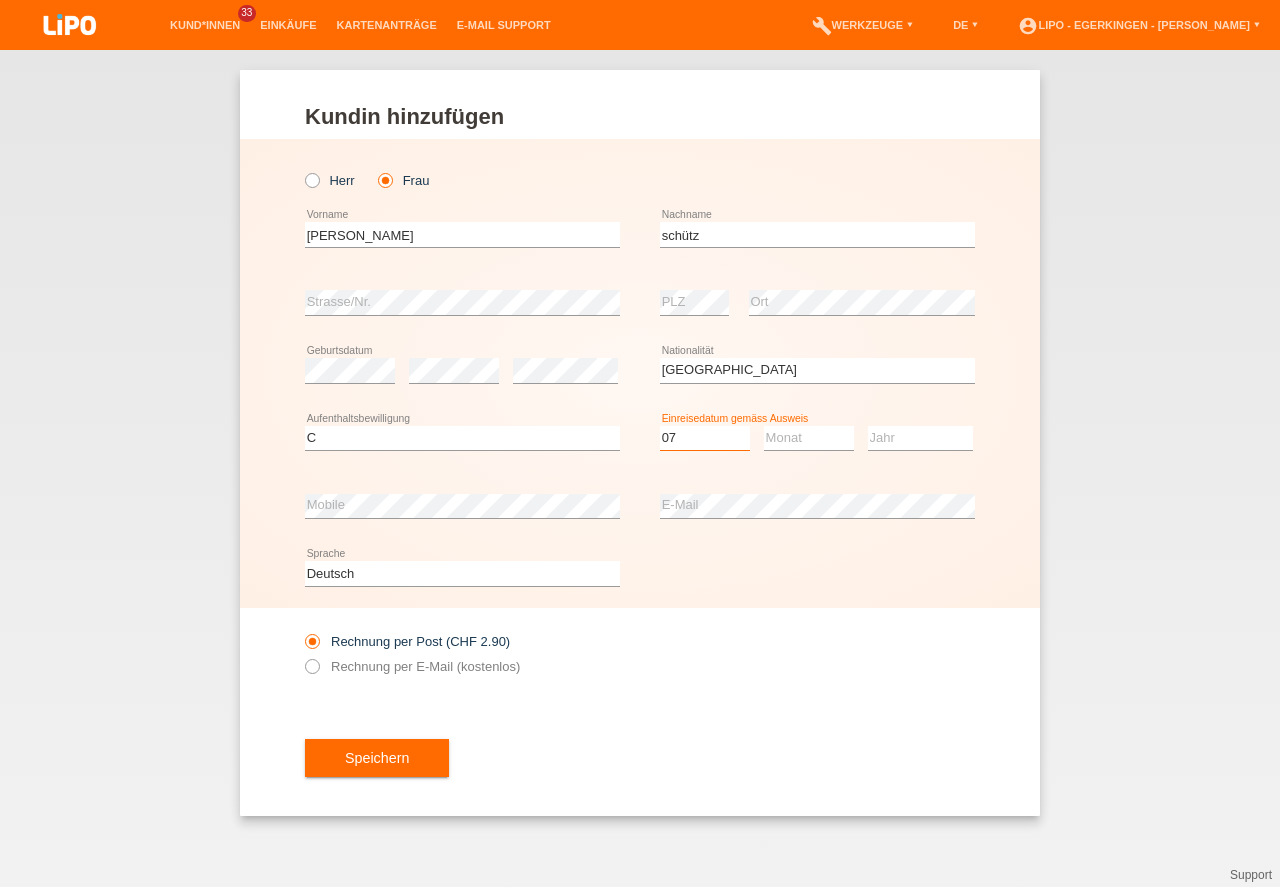 click on "07" at bounding box center [0, 0] 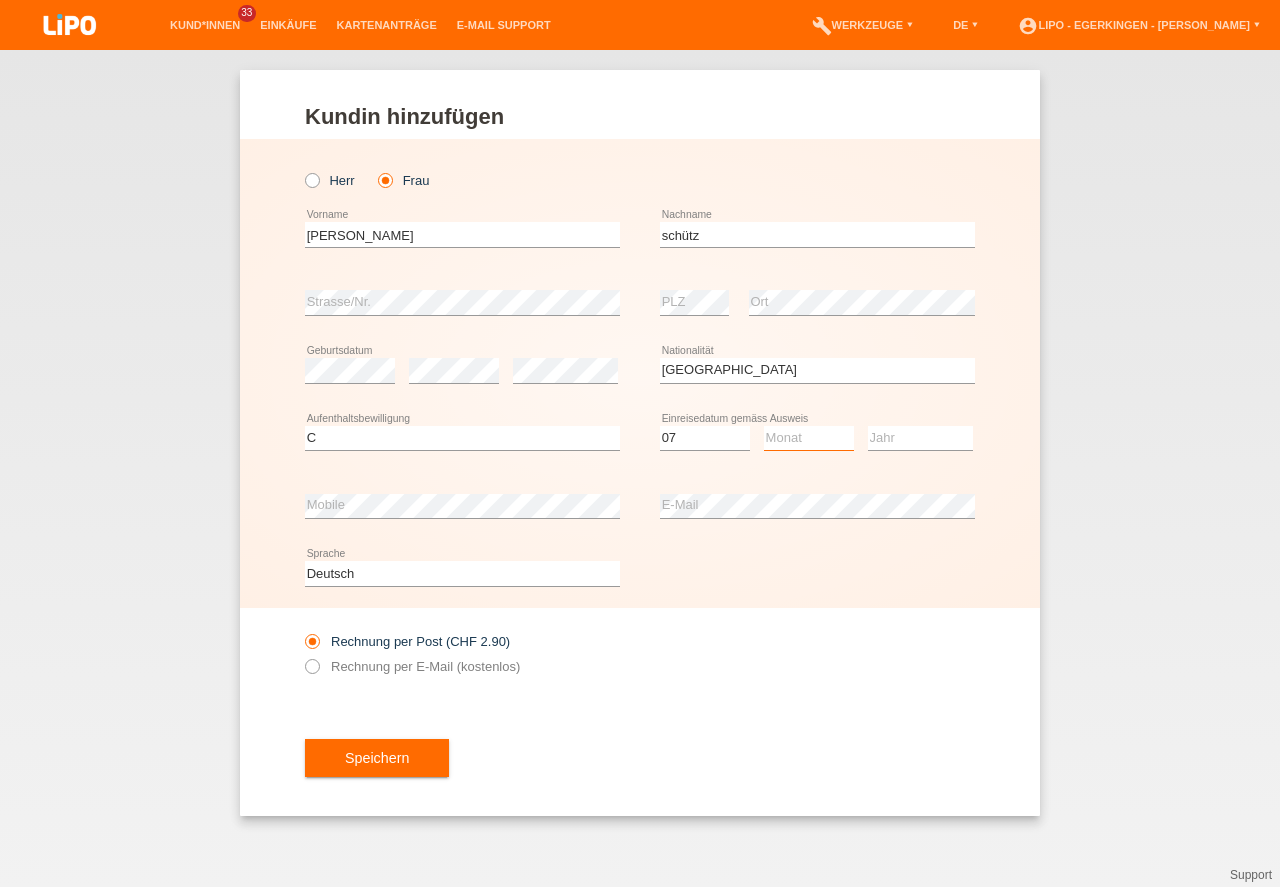 click on "Monat
01
02
03
04
05
06
07
08
09
10 11" at bounding box center (809, 438) 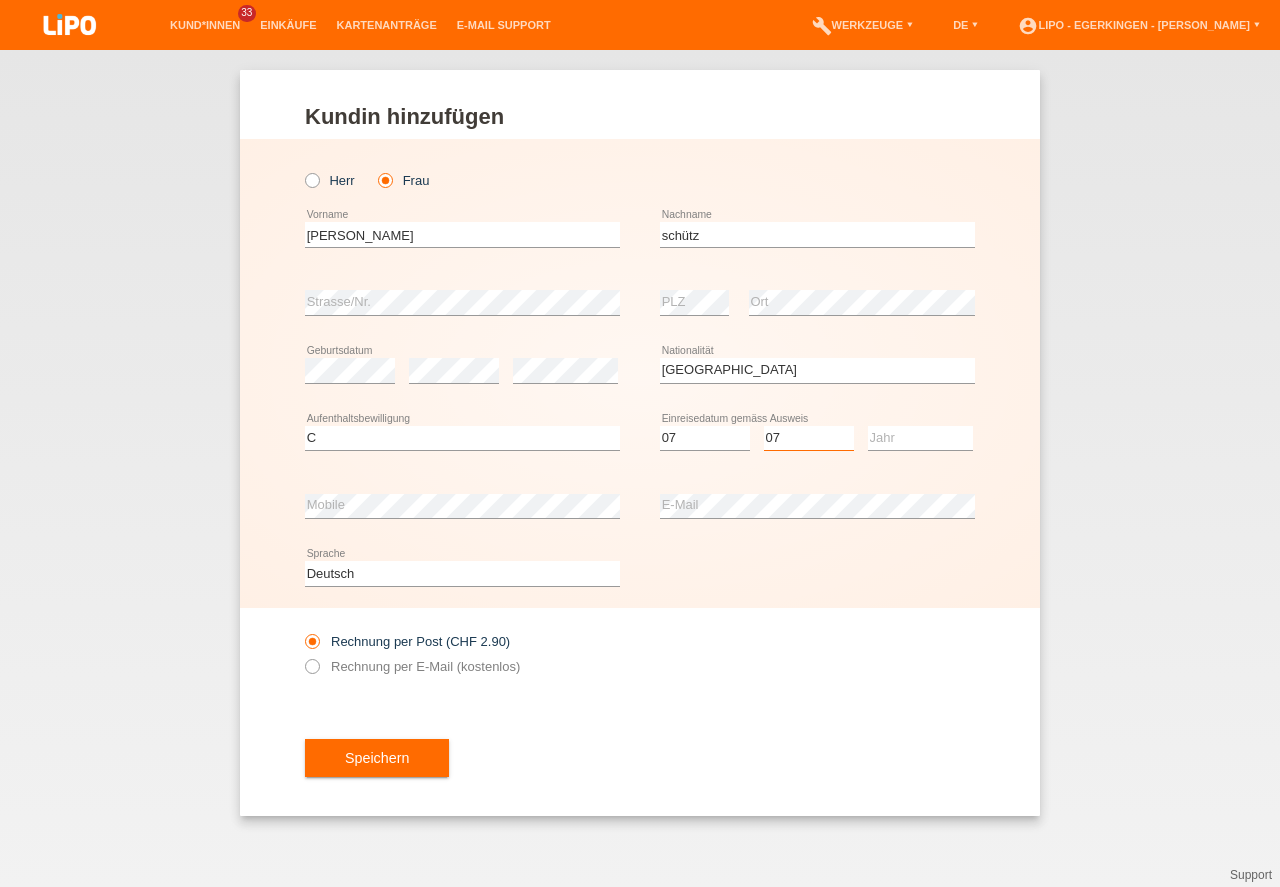 click on "07" at bounding box center (0, 0) 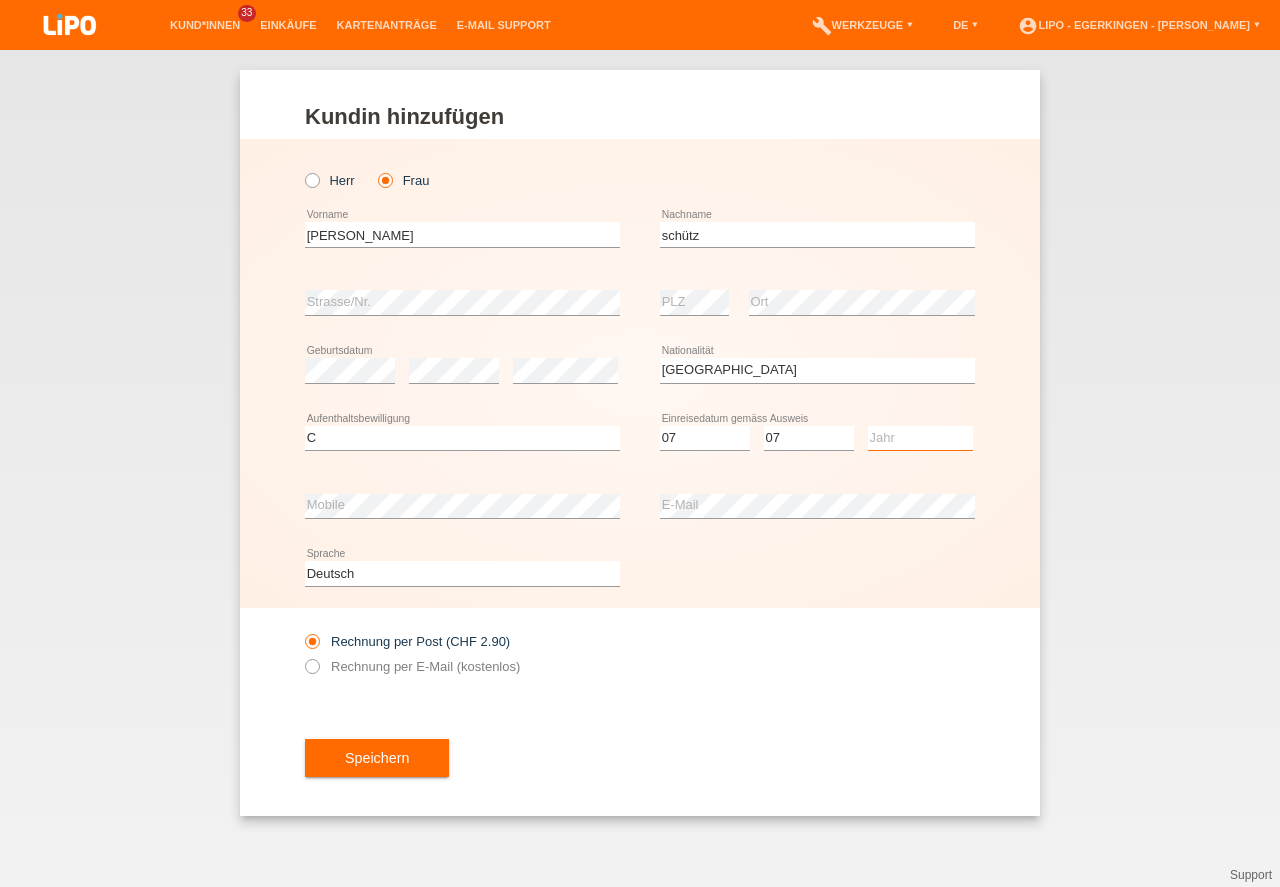 click on "Jahr
2025
2024
2023
2022
2021
2020
2019
2018
2017 2016 2015 2014 2013 2012 2011 2010 2009 2008 2007 2006 2005 2004 2003 2002 2001" at bounding box center [920, 438] 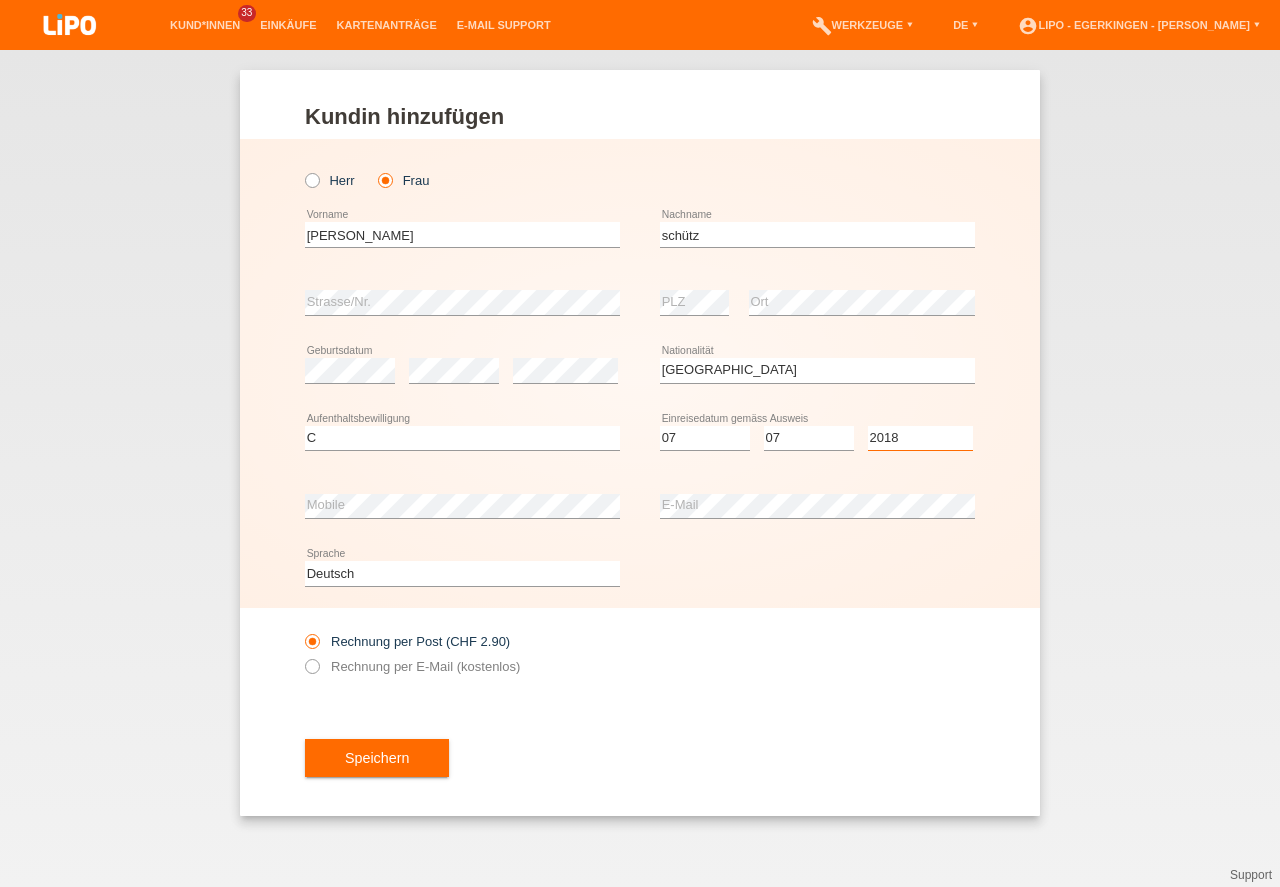select on "2018" 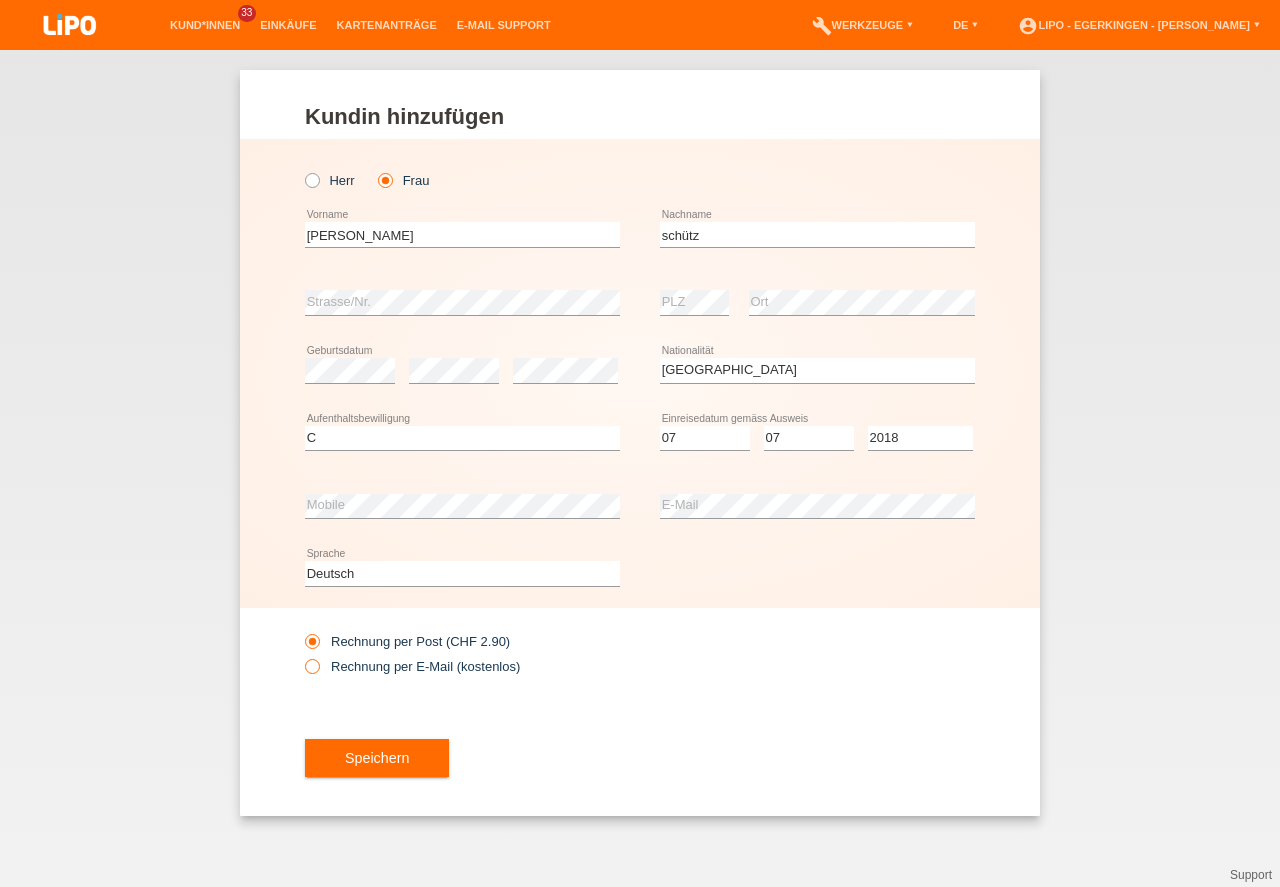 click at bounding box center [302, 656] 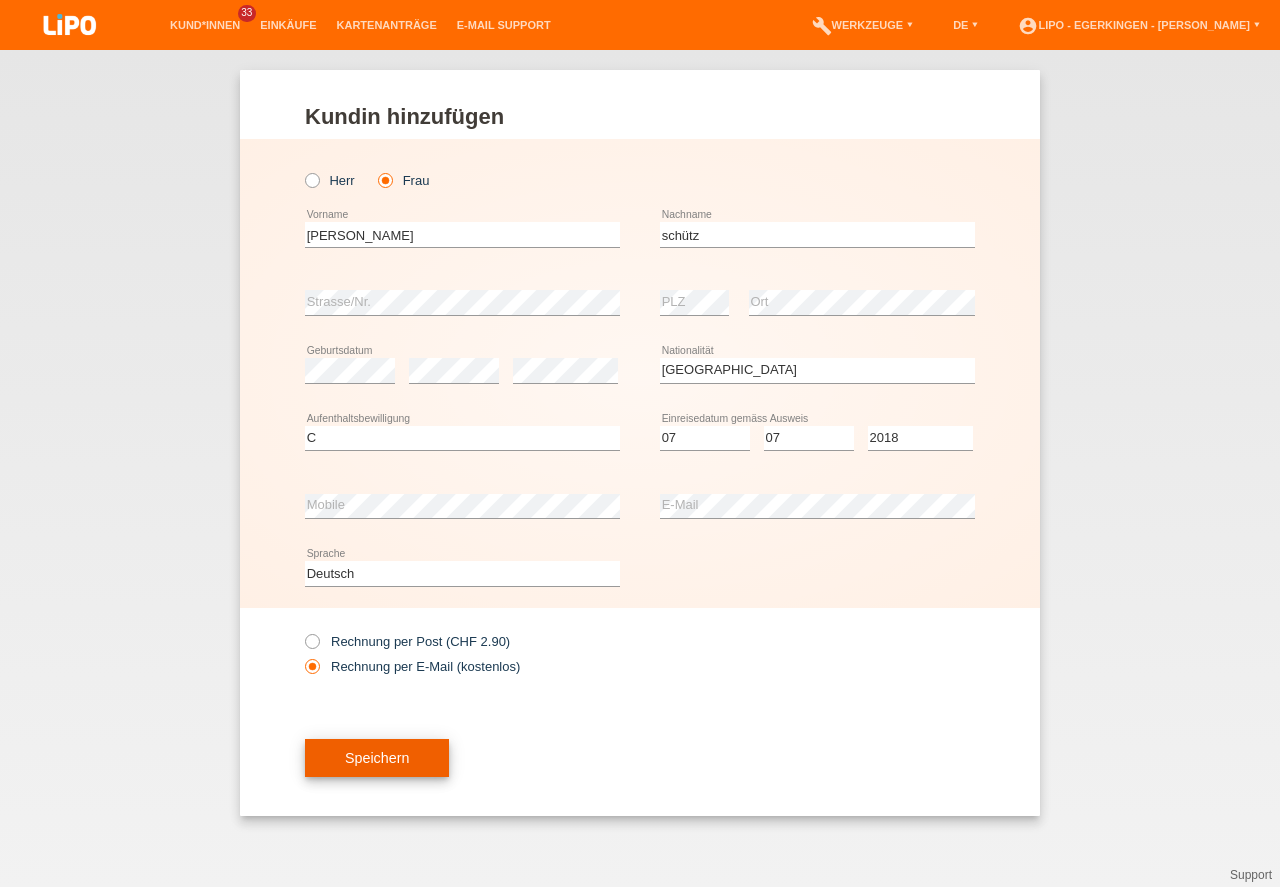 click on "Speichern" at bounding box center (377, 758) 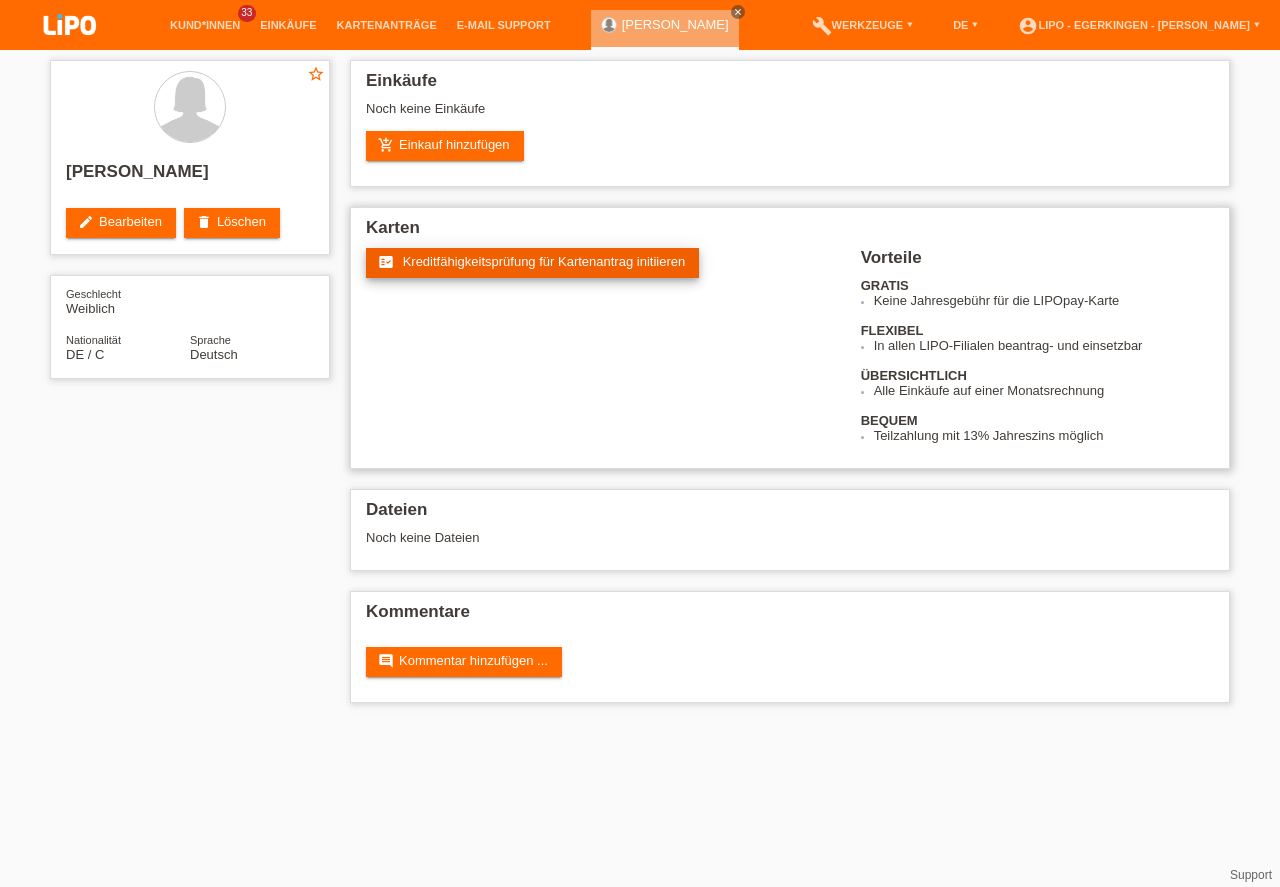 scroll, scrollTop: 0, scrollLeft: 0, axis: both 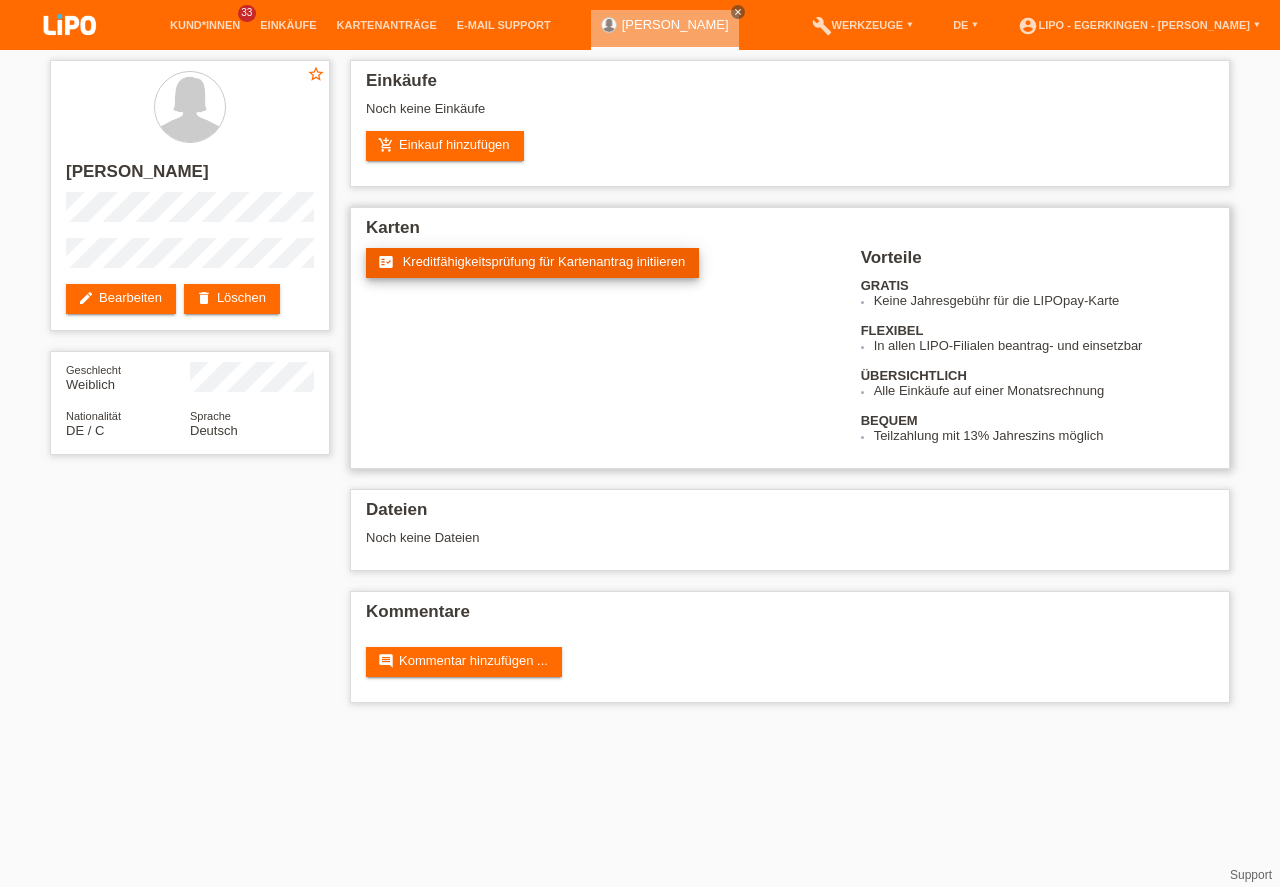 click on "Kreditfähigkeitsprüfung für Kartenantrag initiieren" at bounding box center [544, 261] 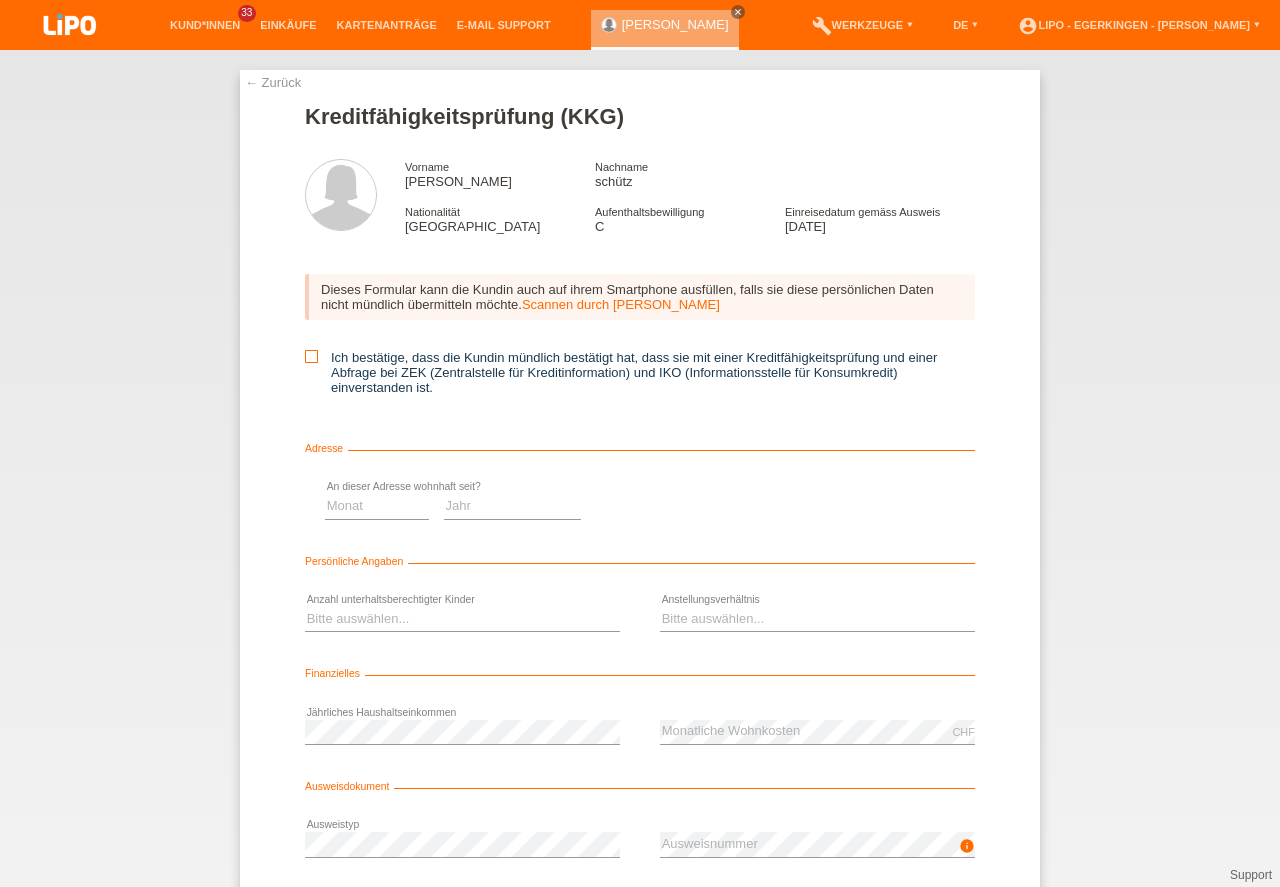 scroll, scrollTop: 0, scrollLeft: 0, axis: both 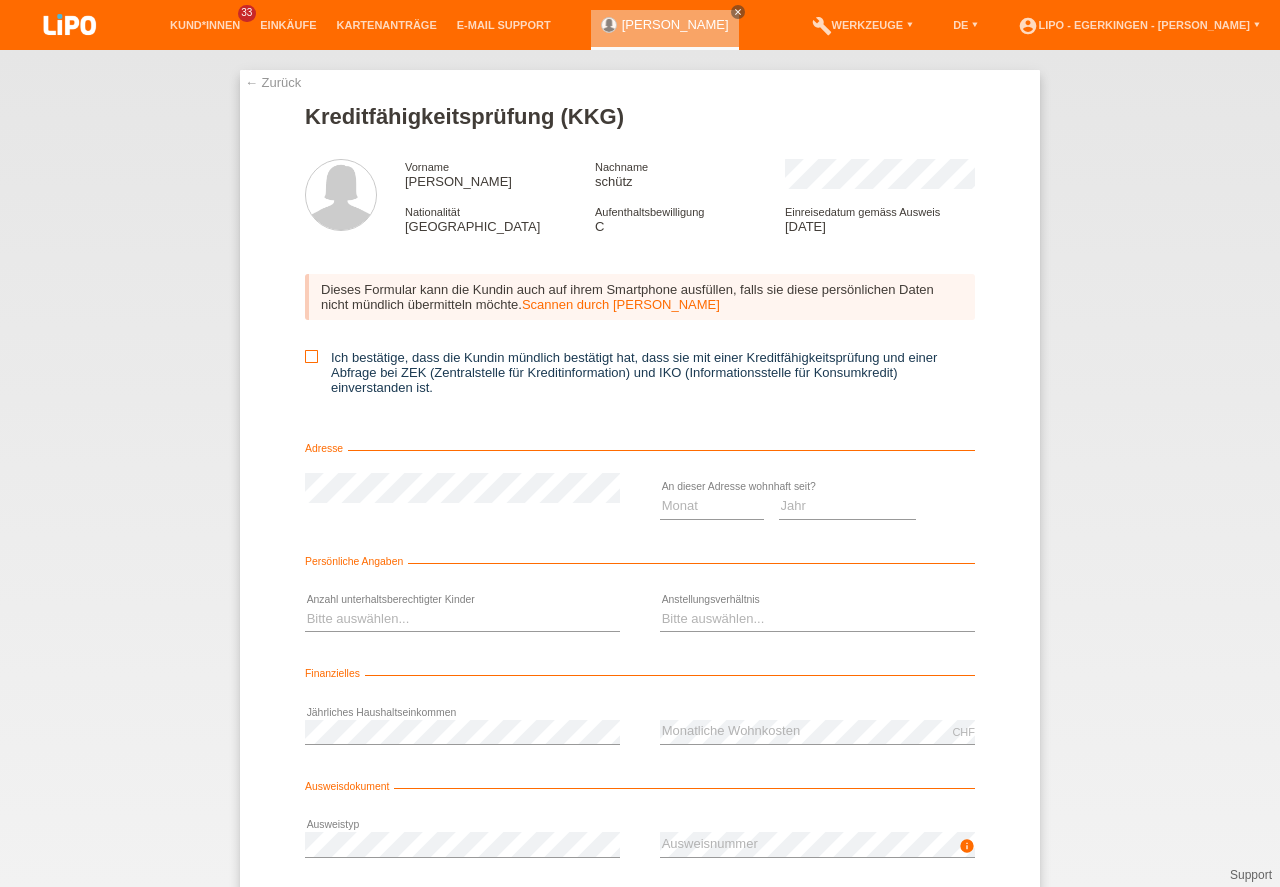click at bounding box center [311, 356] 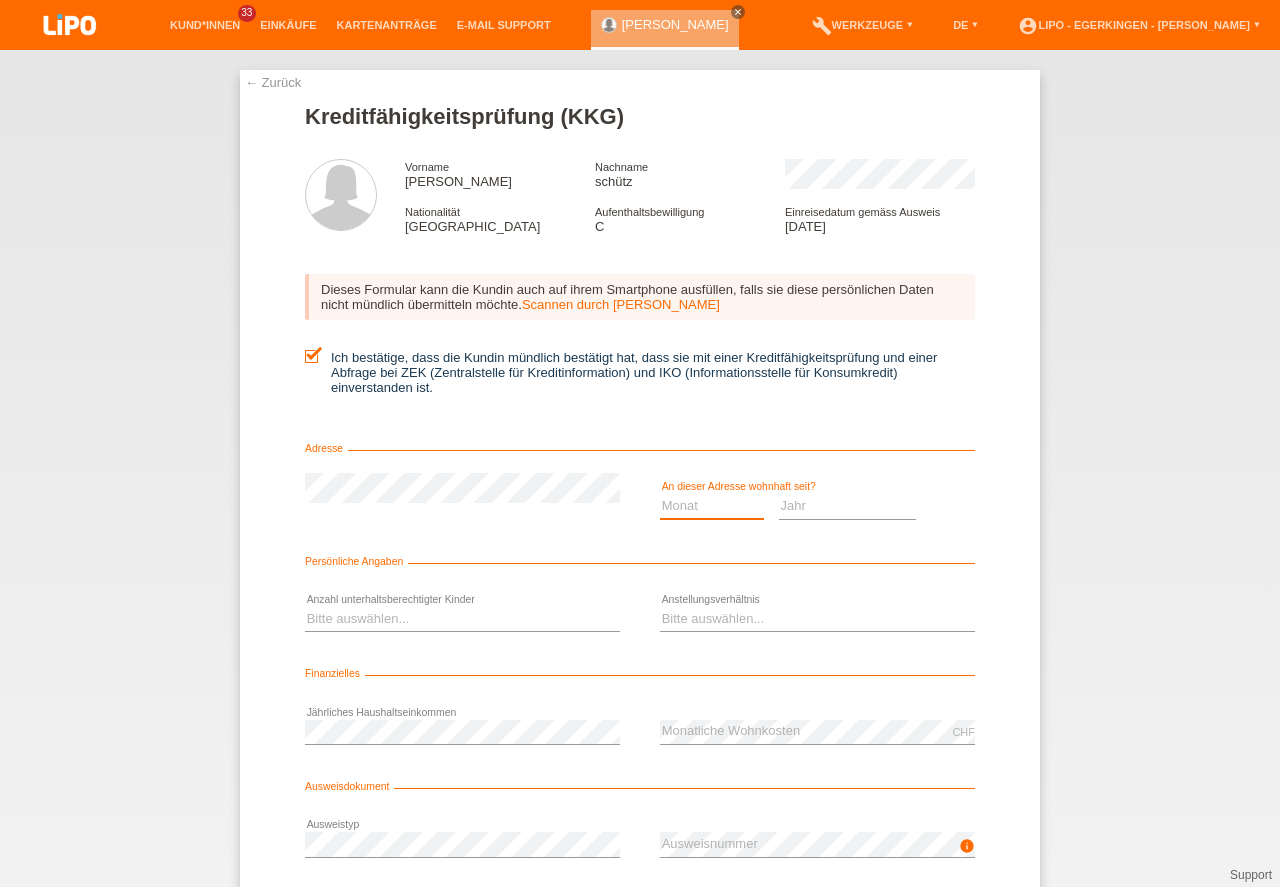 click on "Monat
01
02
03
04
05
06
07
08
09
10" at bounding box center (712, 506) 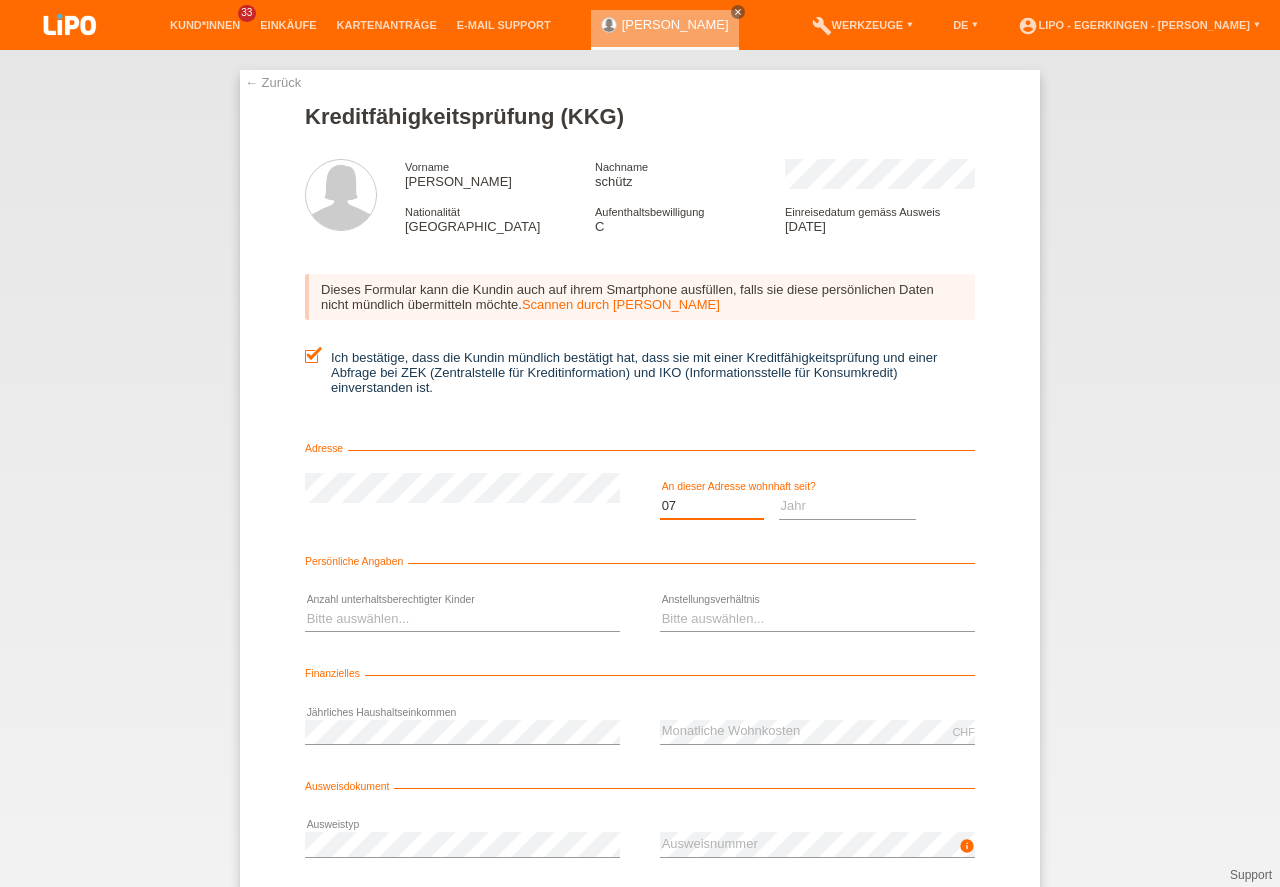 click on "07" at bounding box center [0, 0] 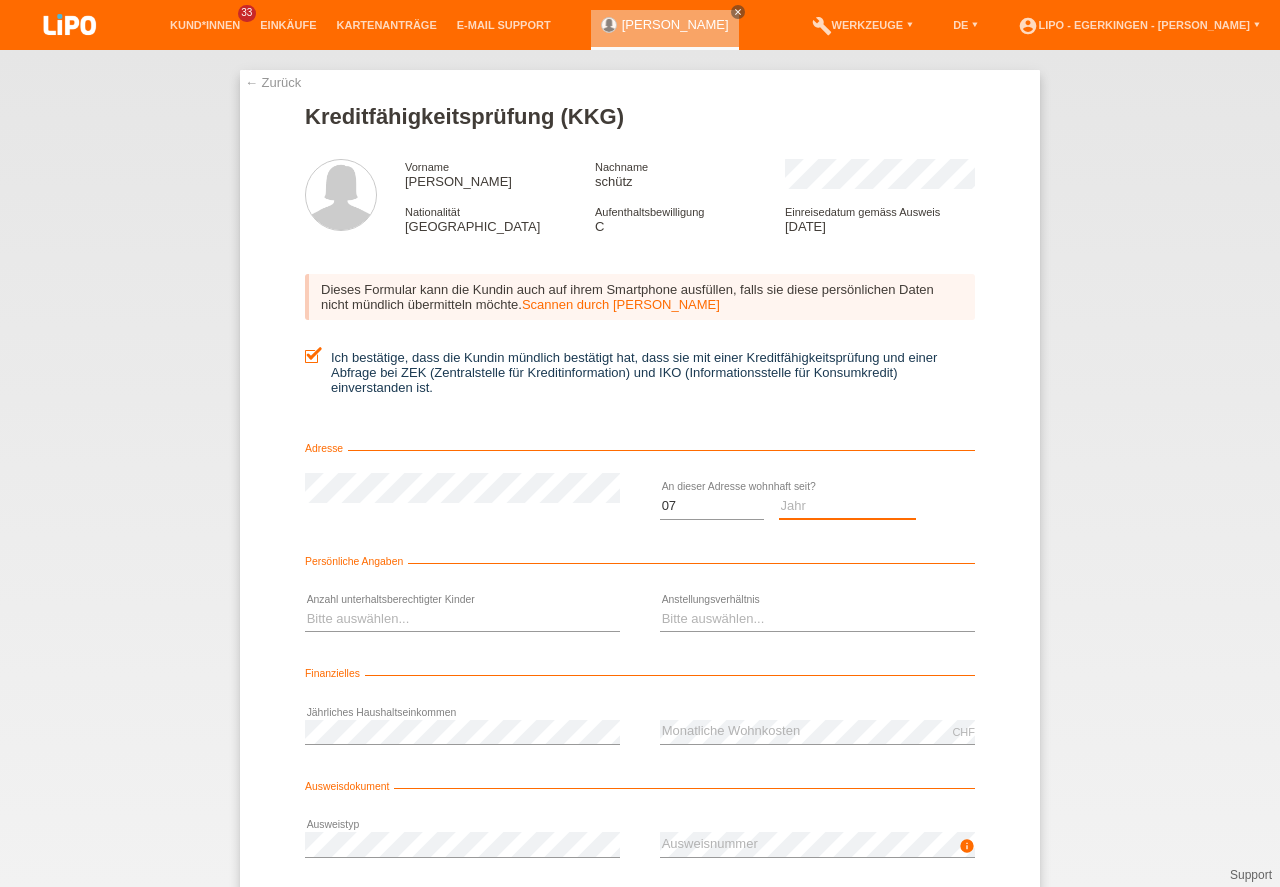 click on "Jahr
2025
2024
2023
2022
2021
2020
2019
2018
2017
2016 2015 2014 2013 2012 2011 2010 2009 2008 2007 2006 2005 2004 2003" at bounding box center [848, 506] 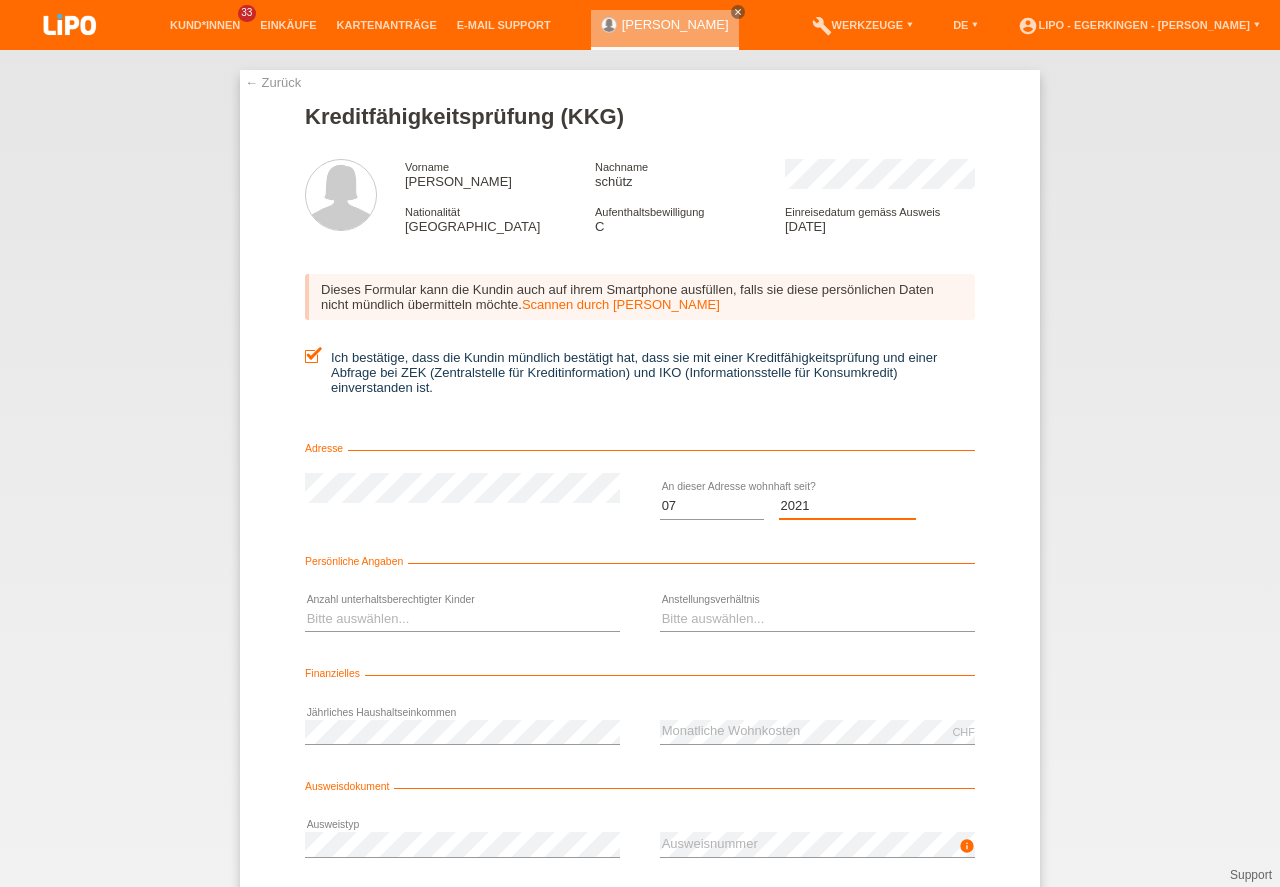 click on "2021" at bounding box center [0, 0] 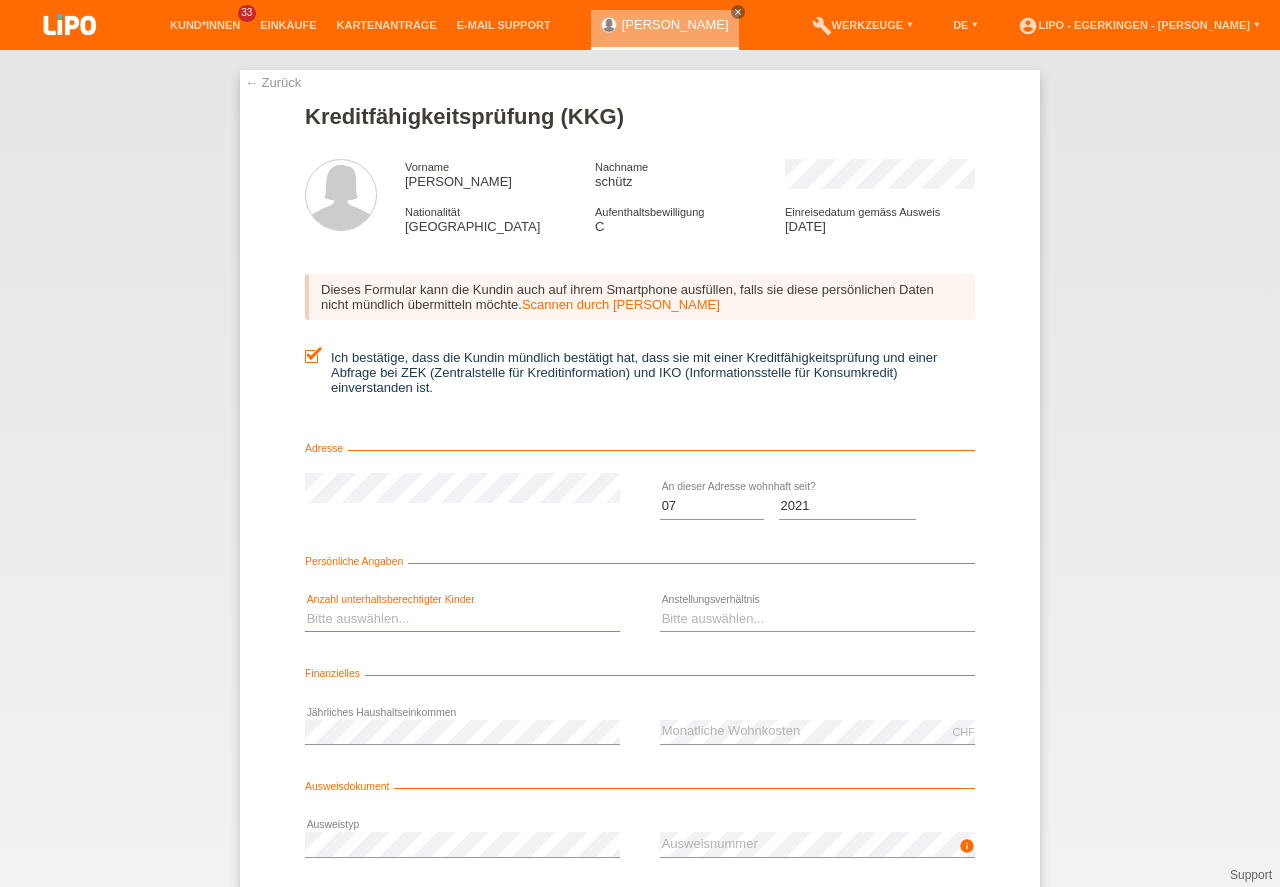 click on "Bitte auswählen...
0
1
2
3
4
5
6
7
8
9" at bounding box center [462, 619] 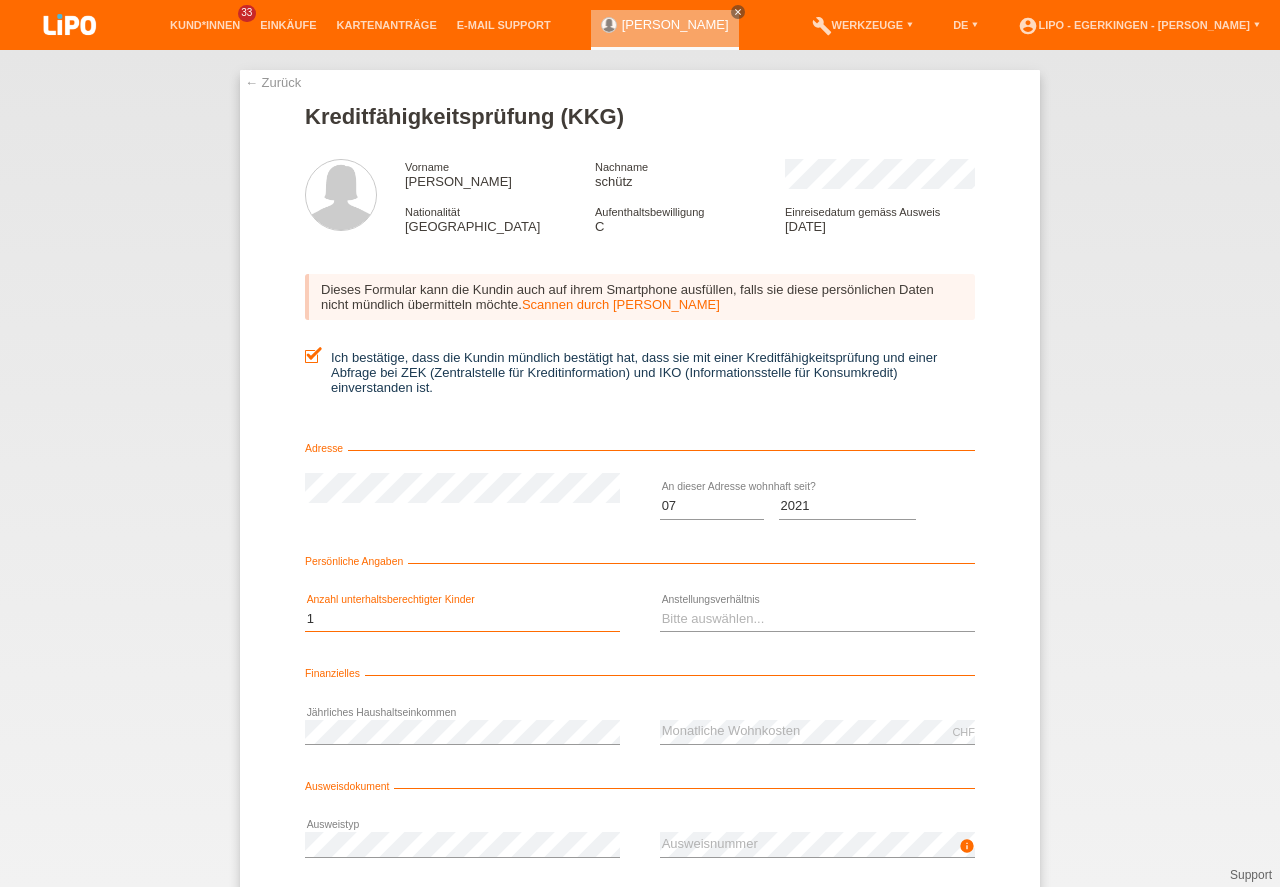 click on "1" at bounding box center [0, 0] 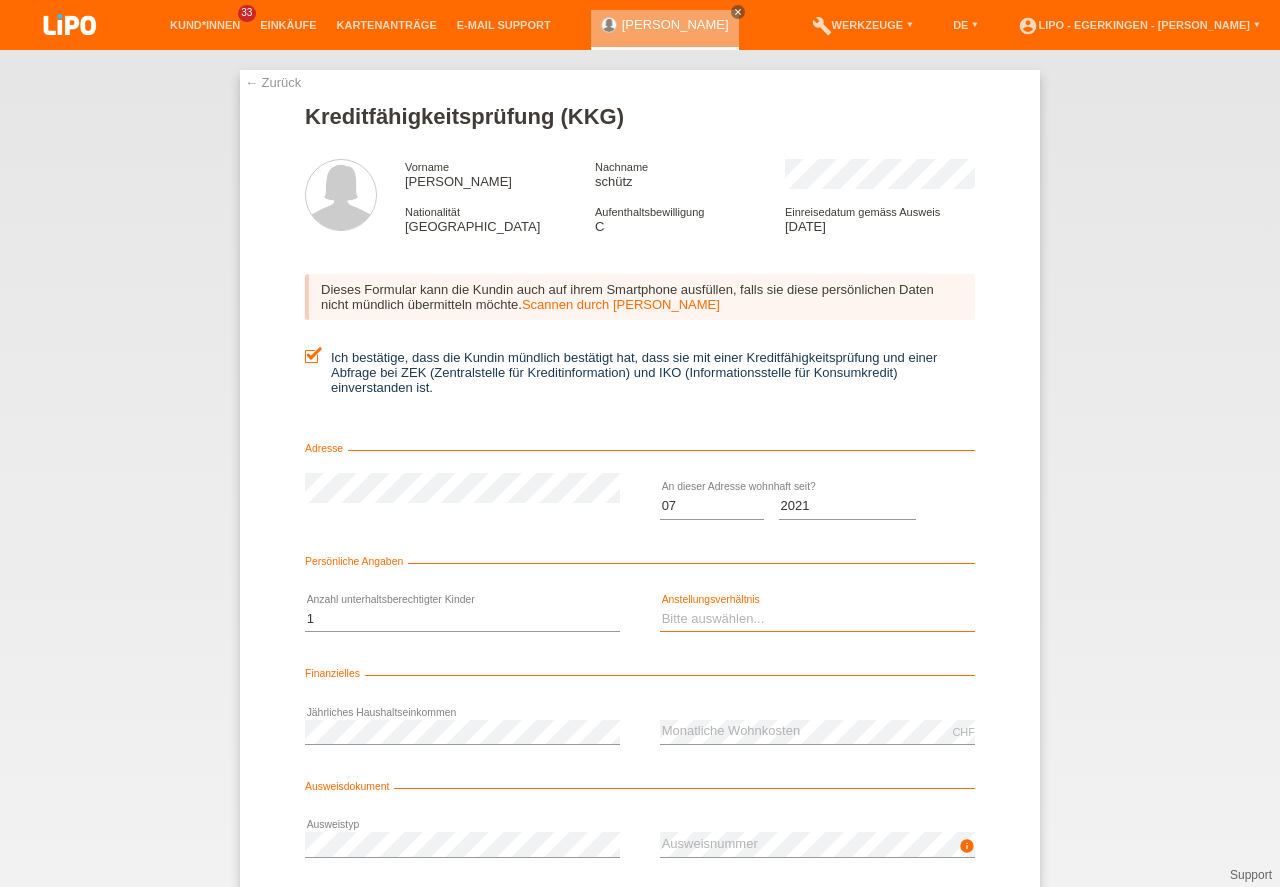 click on "Bitte auswählen...
Unbefristet
Befristet
Lehrling/Student
Pensioniert
Nicht arbeitstätig
Hausfrau/-mann
Selbständig" at bounding box center (817, 619) 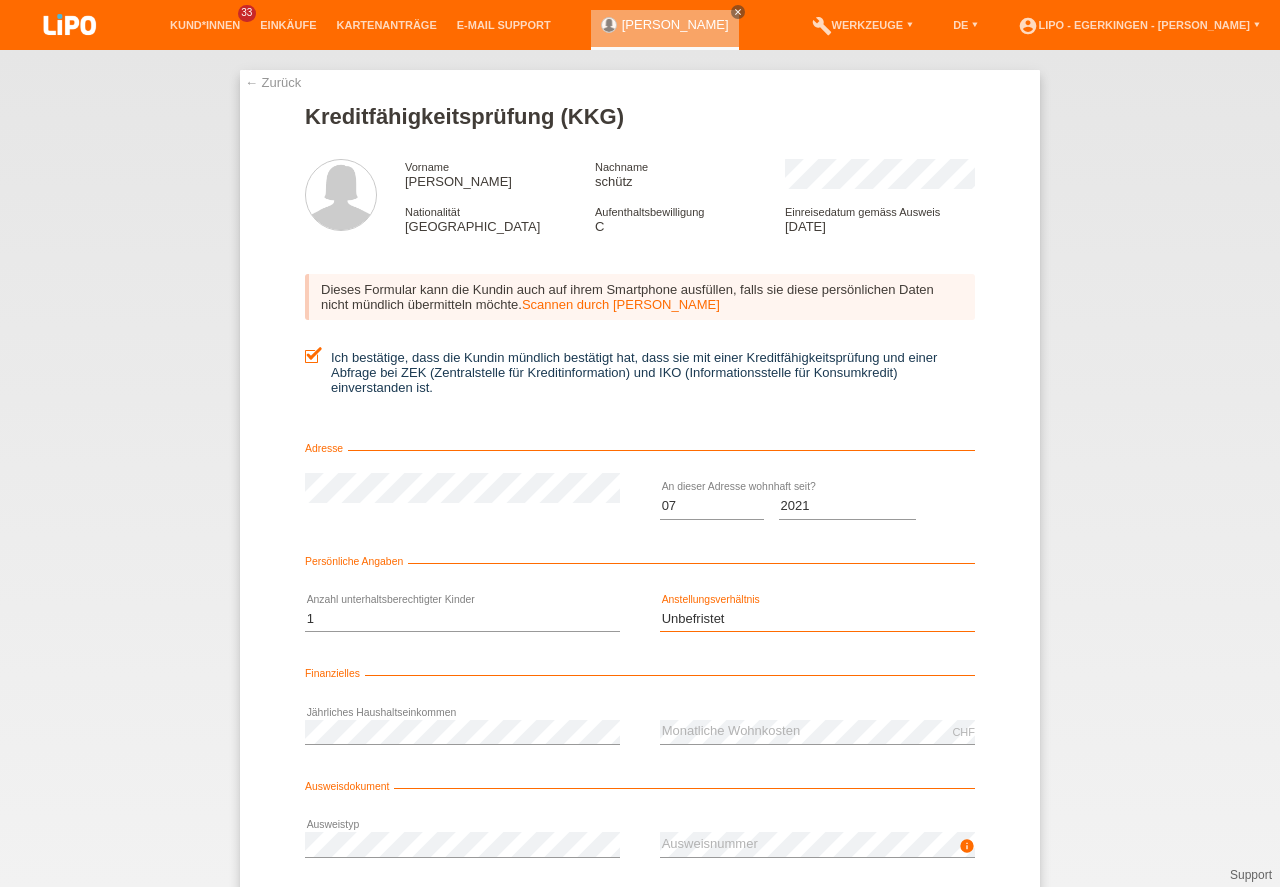click on "Unbefristet" at bounding box center [0, 0] 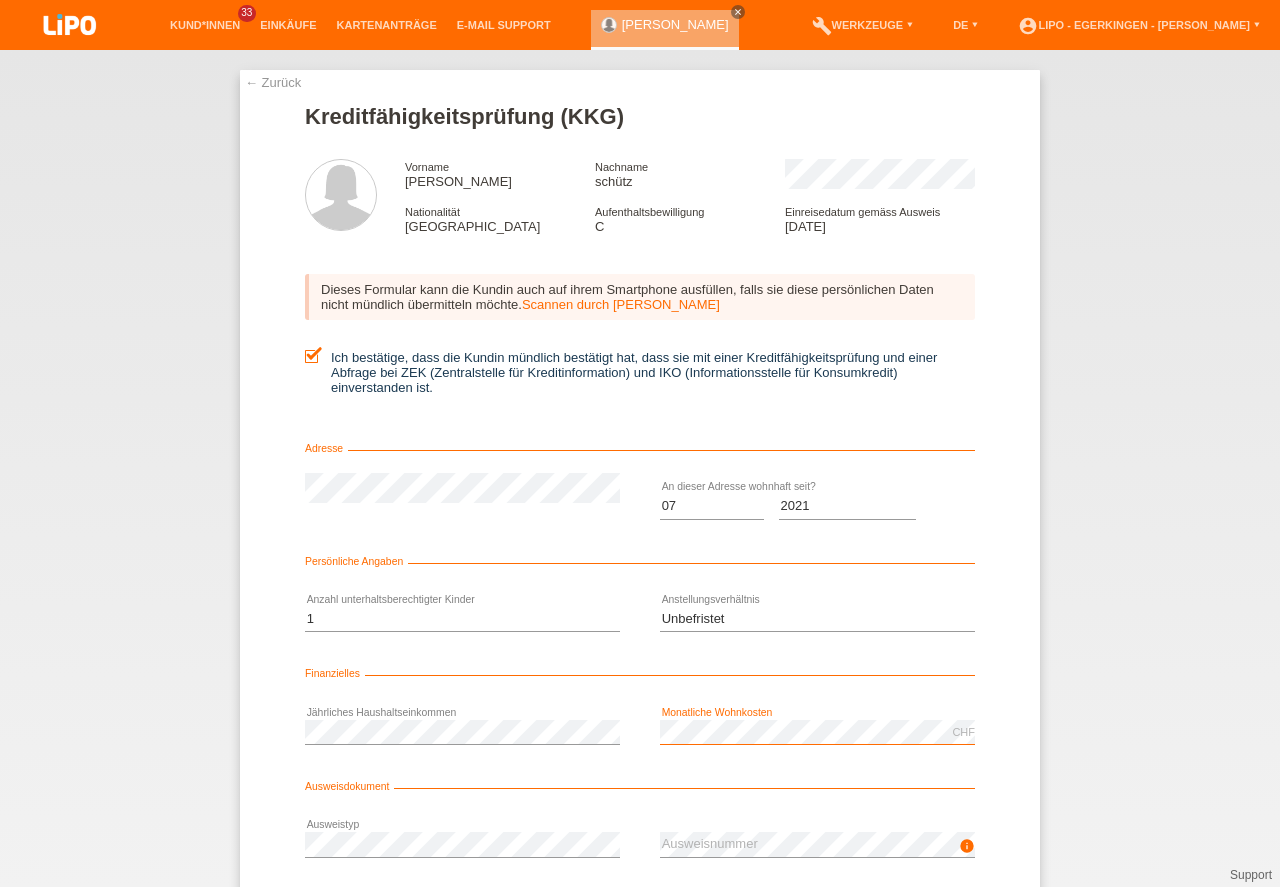 scroll, scrollTop: 90, scrollLeft: 0, axis: vertical 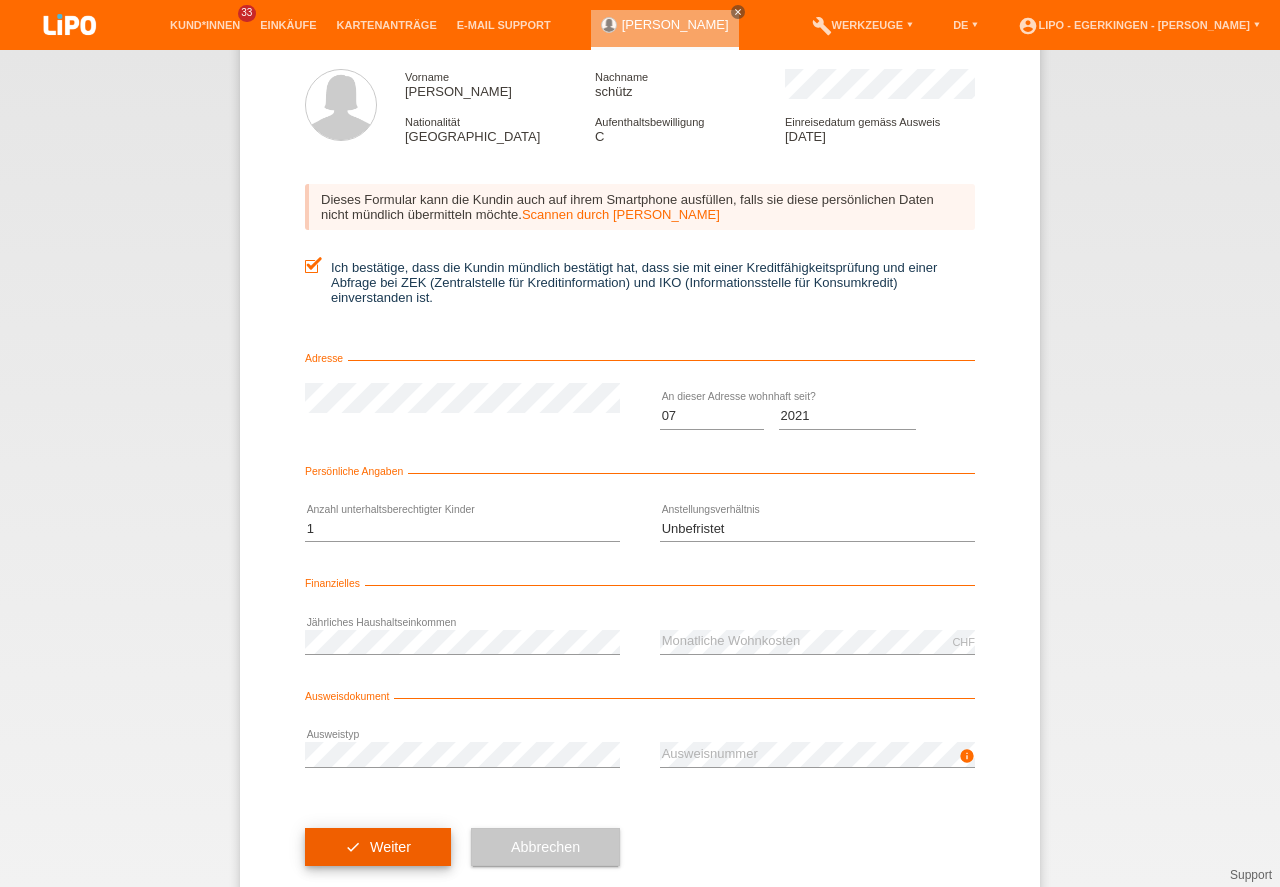 click on "check   Weiter" at bounding box center (378, 847) 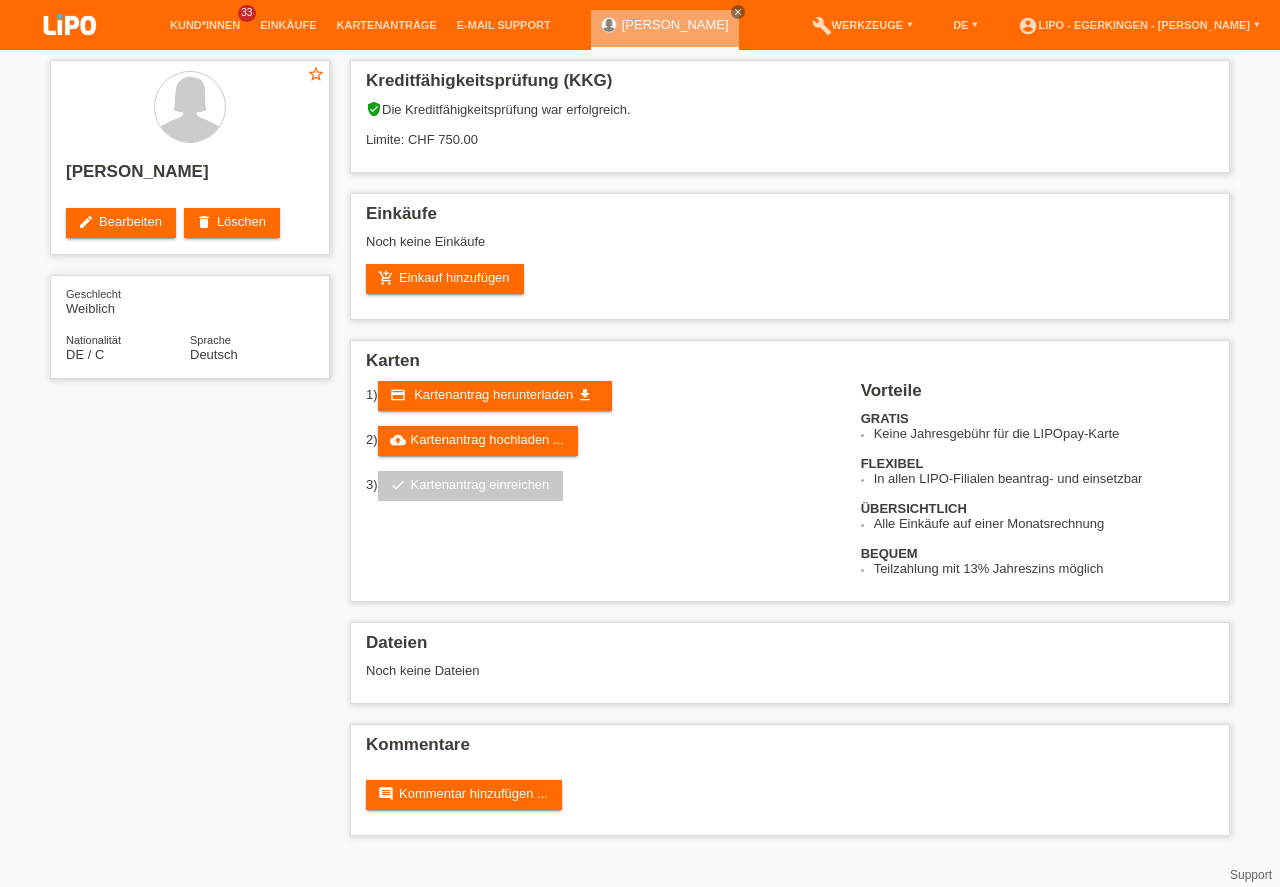 scroll, scrollTop: 0, scrollLeft: 0, axis: both 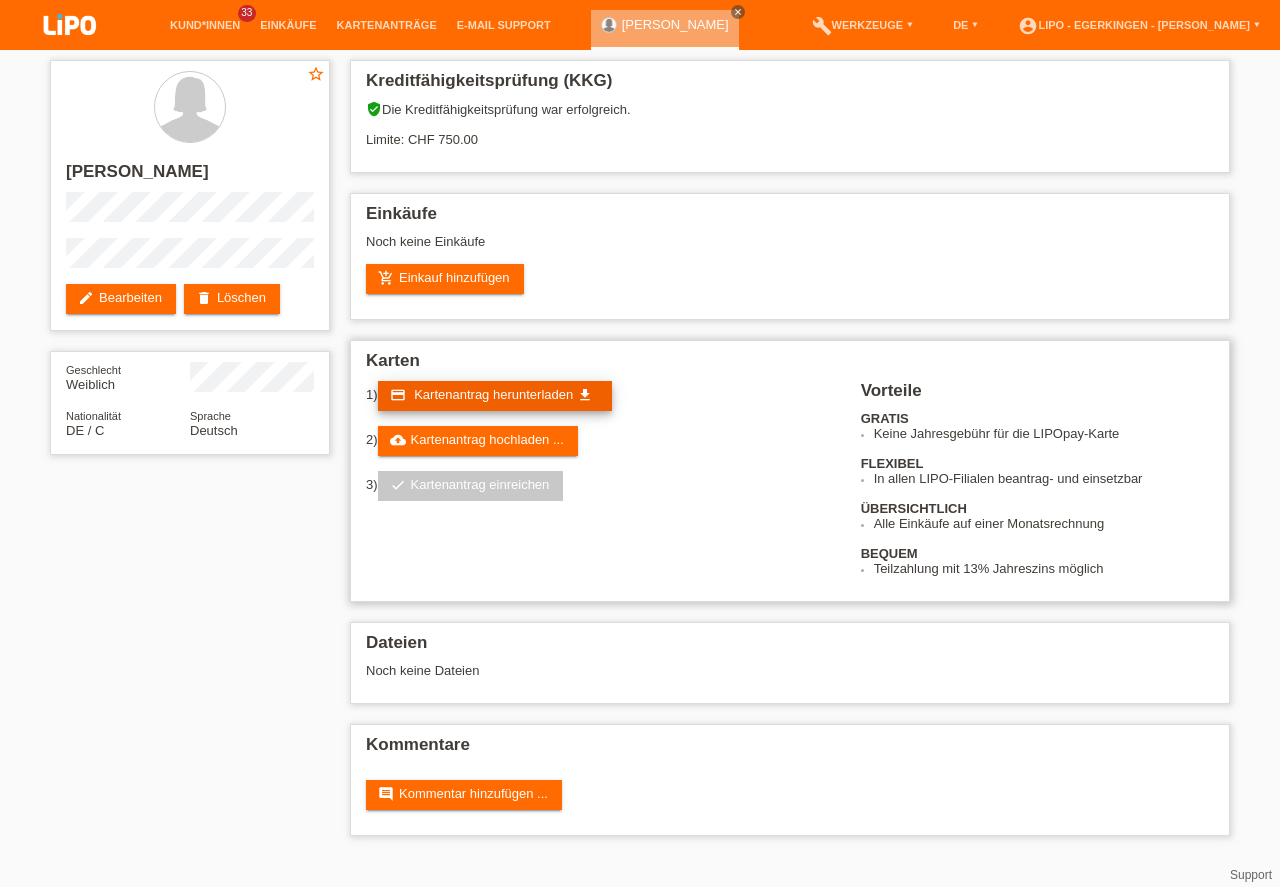 click on "Kartenantrag herunterladen" at bounding box center [493, 394] 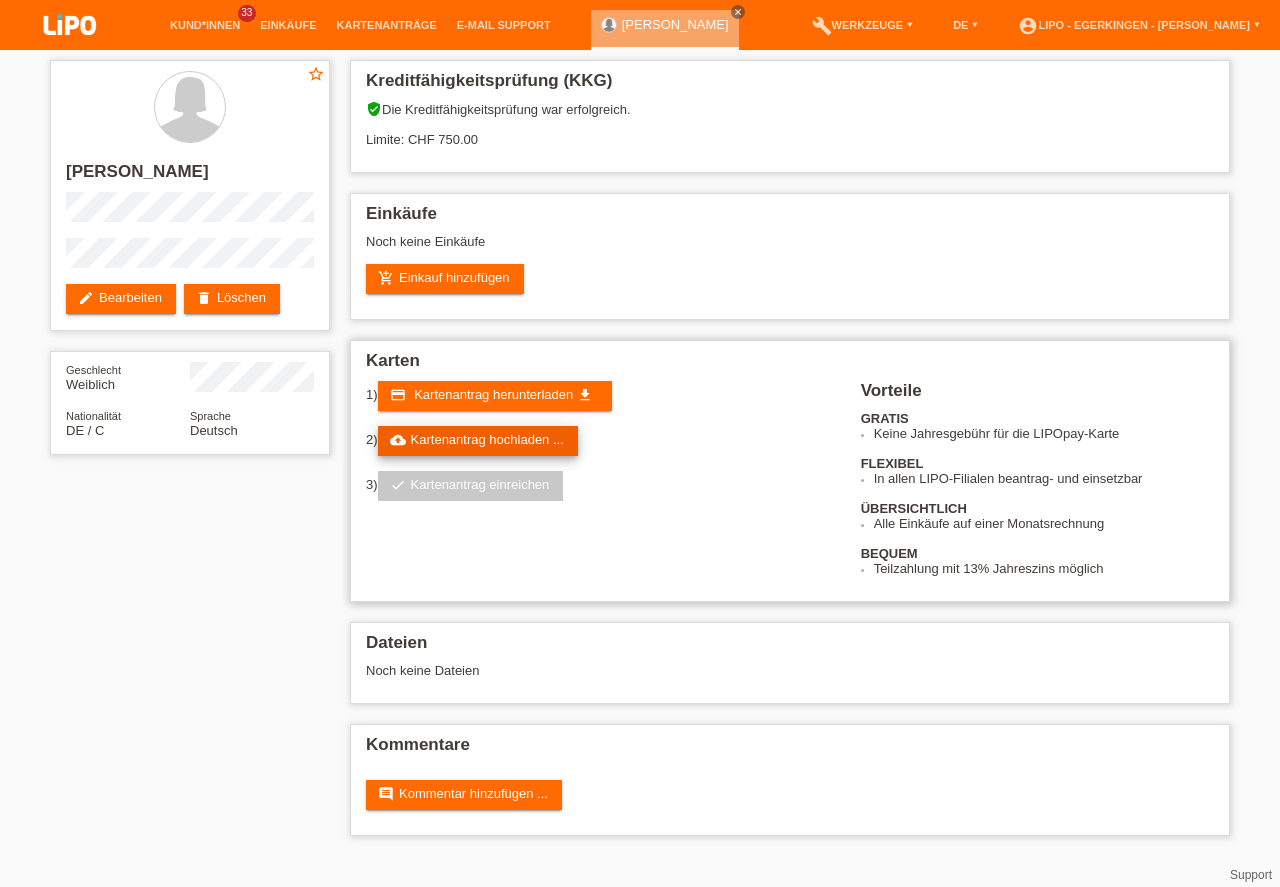 click on "cloud_upload  Kartenantrag hochladen ..." at bounding box center (478, 441) 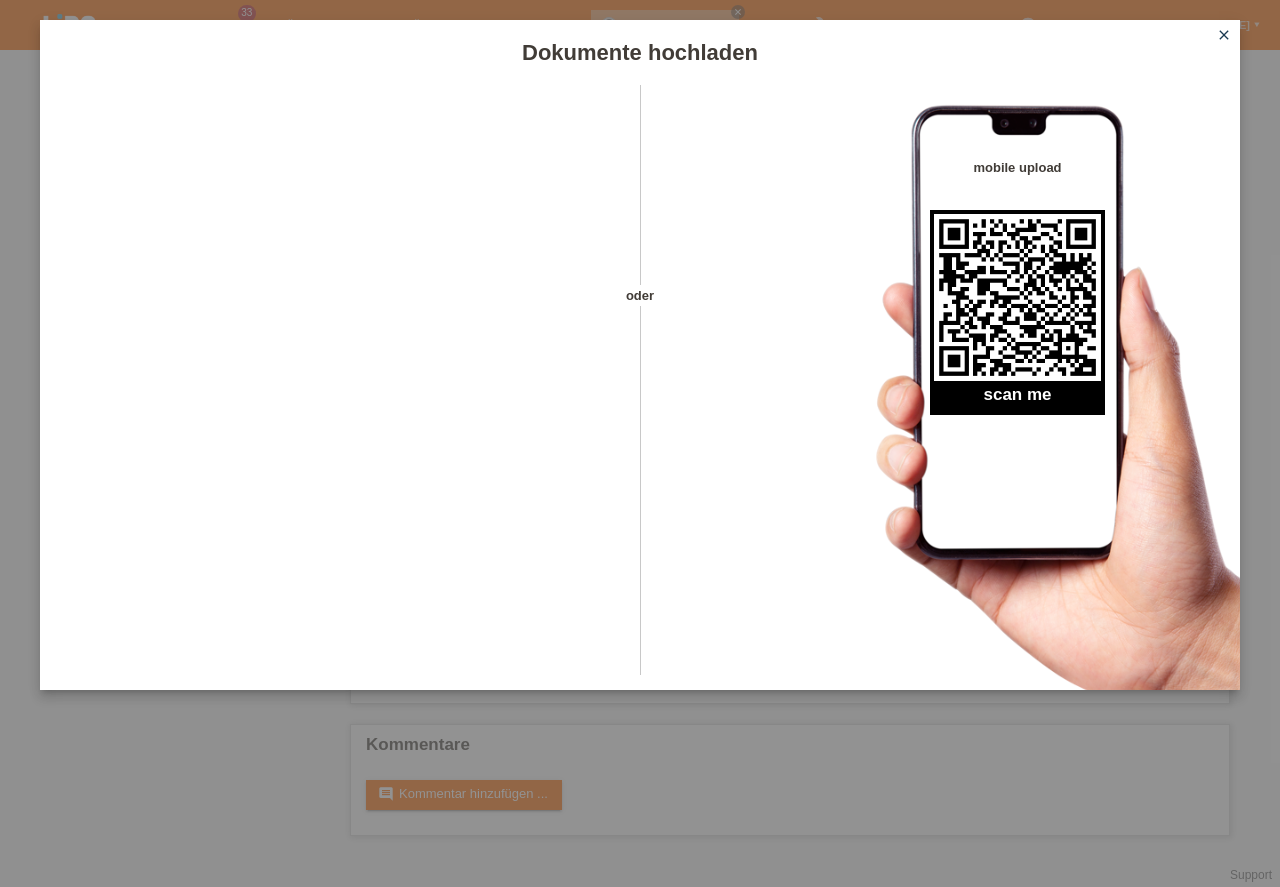 click on "close" at bounding box center [1224, 35] 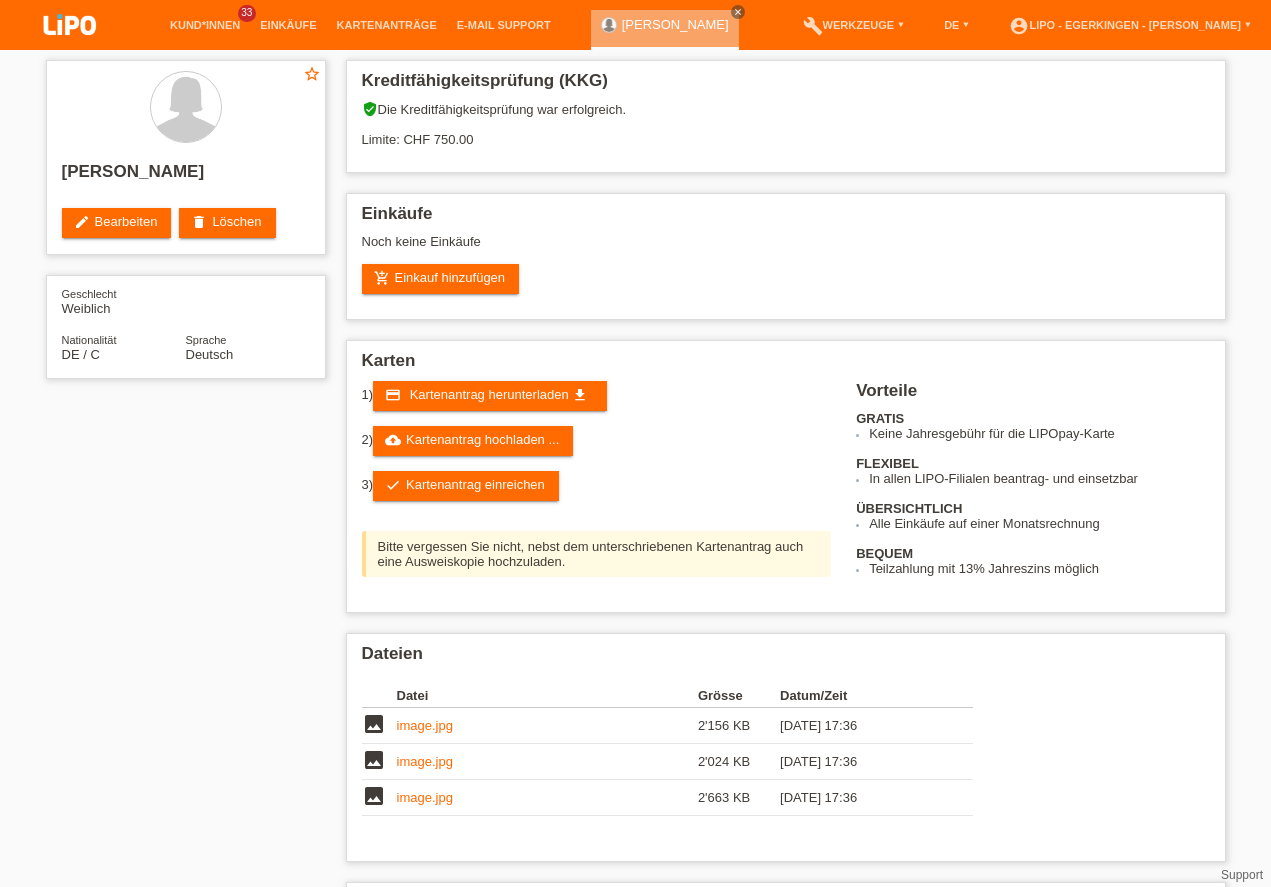 scroll, scrollTop: 127, scrollLeft: 0, axis: vertical 